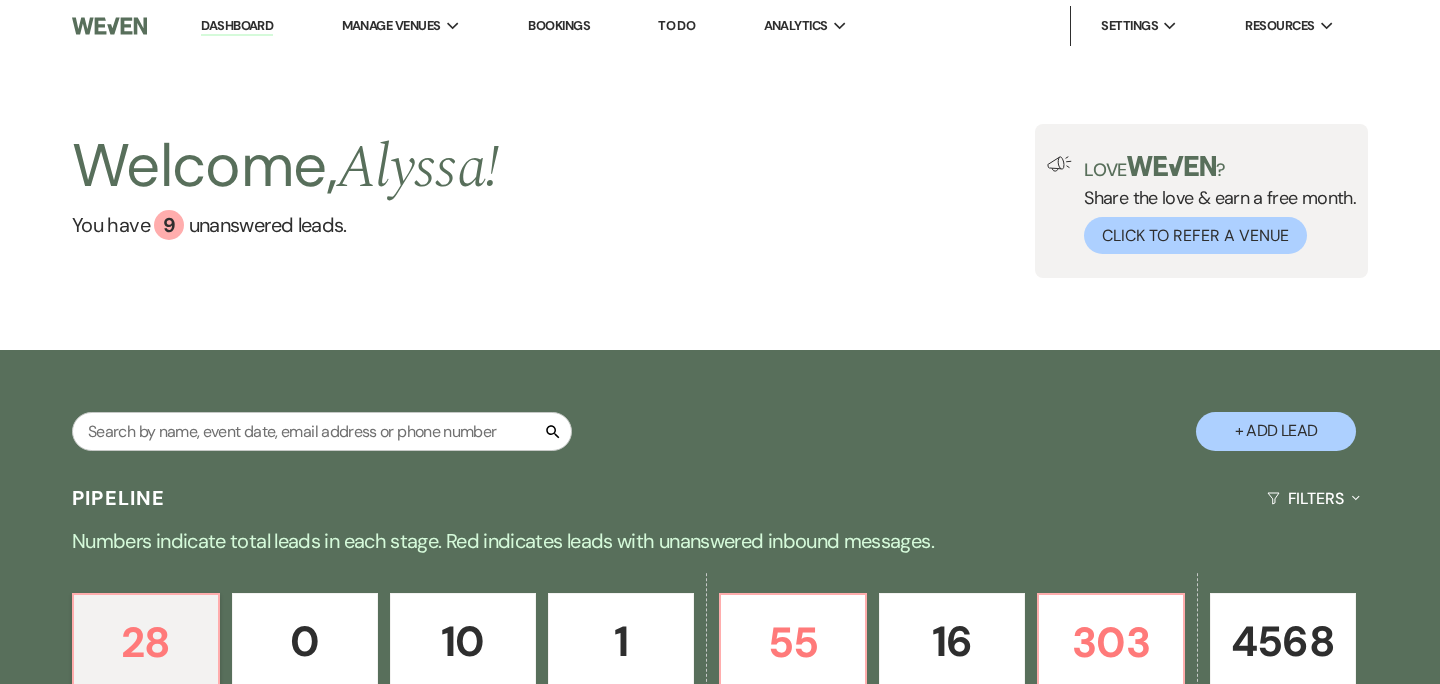 scroll, scrollTop: 0, scrollLeft: 0, axis: both 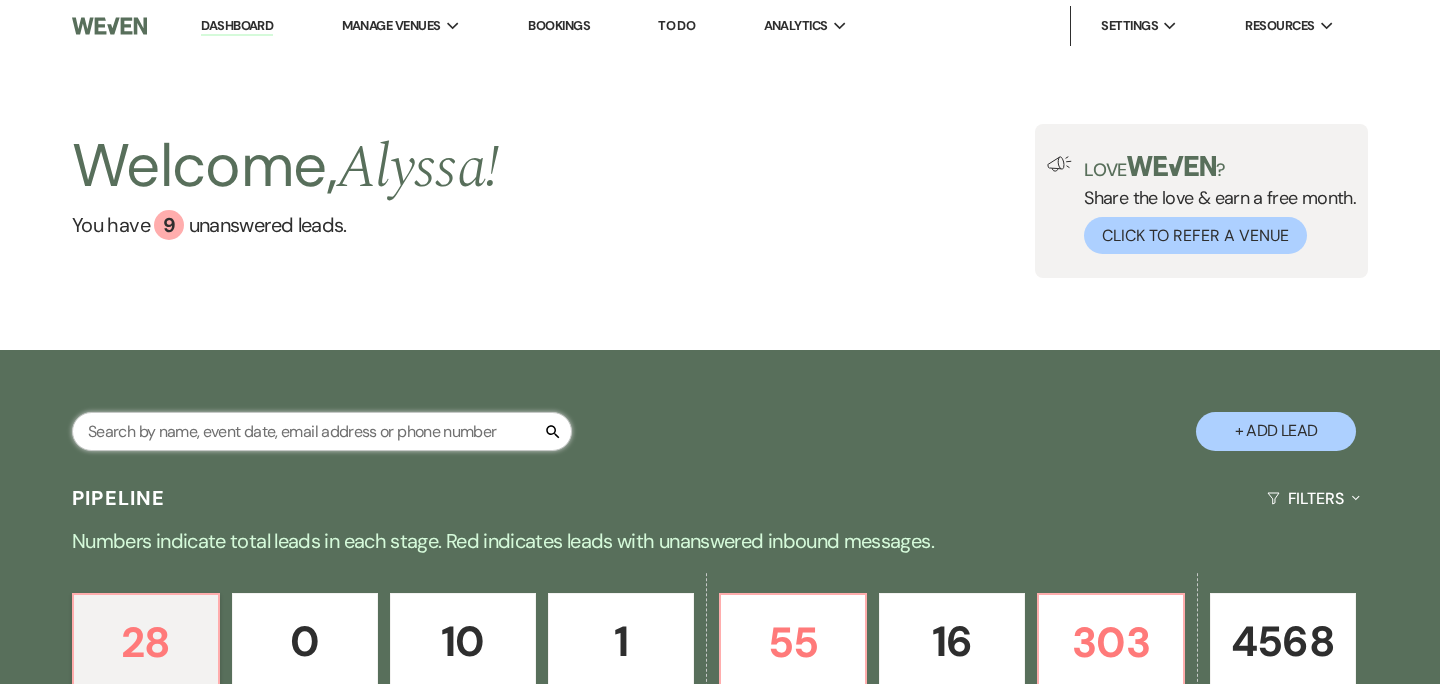 click at bounding box center (322, 431) 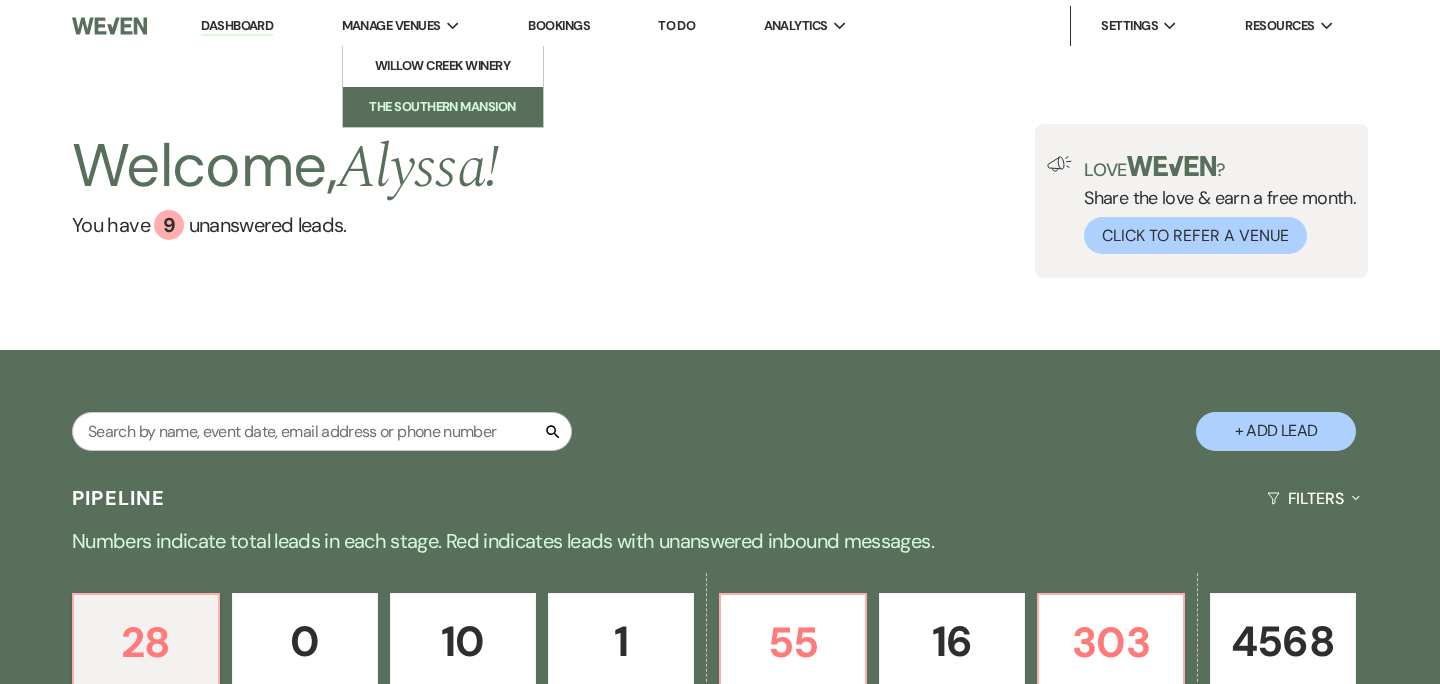 click on "The Southern Mansion" at bounding box center (443, 107) 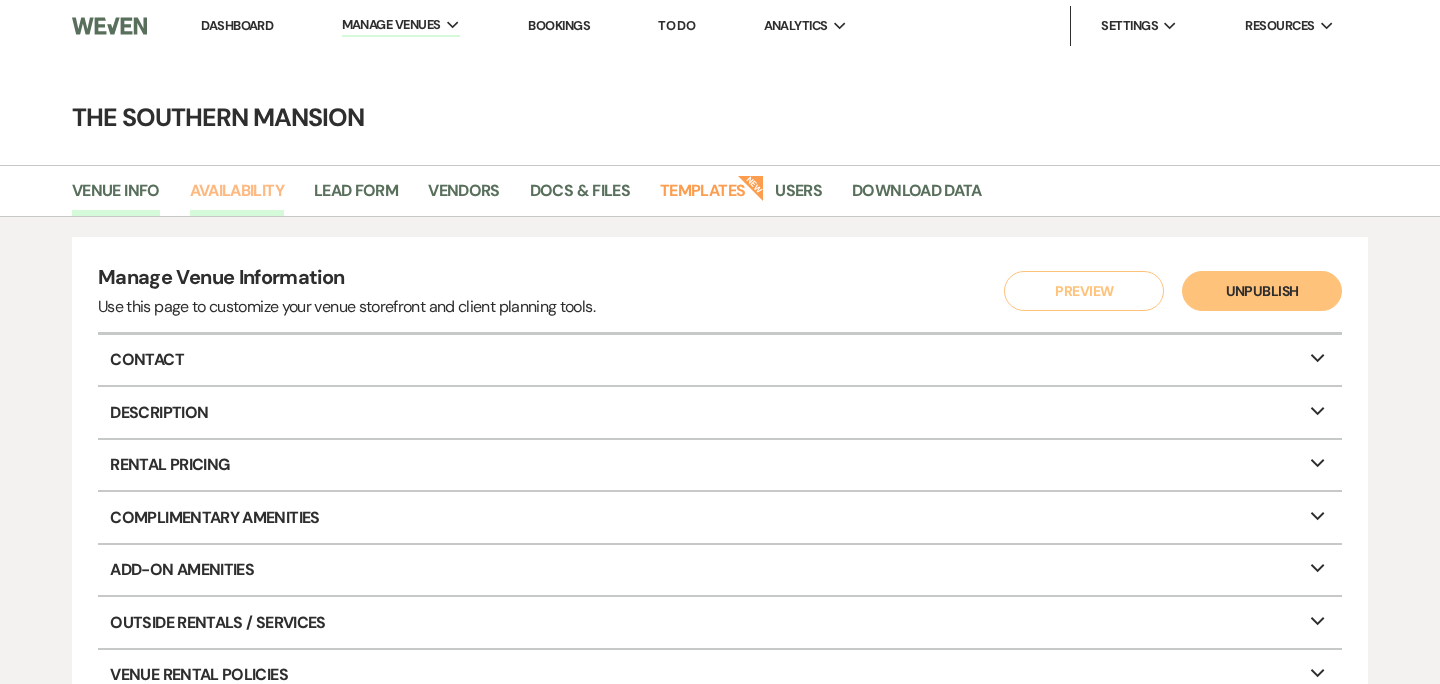 click on "Availability" at bounding box center [237, 197] 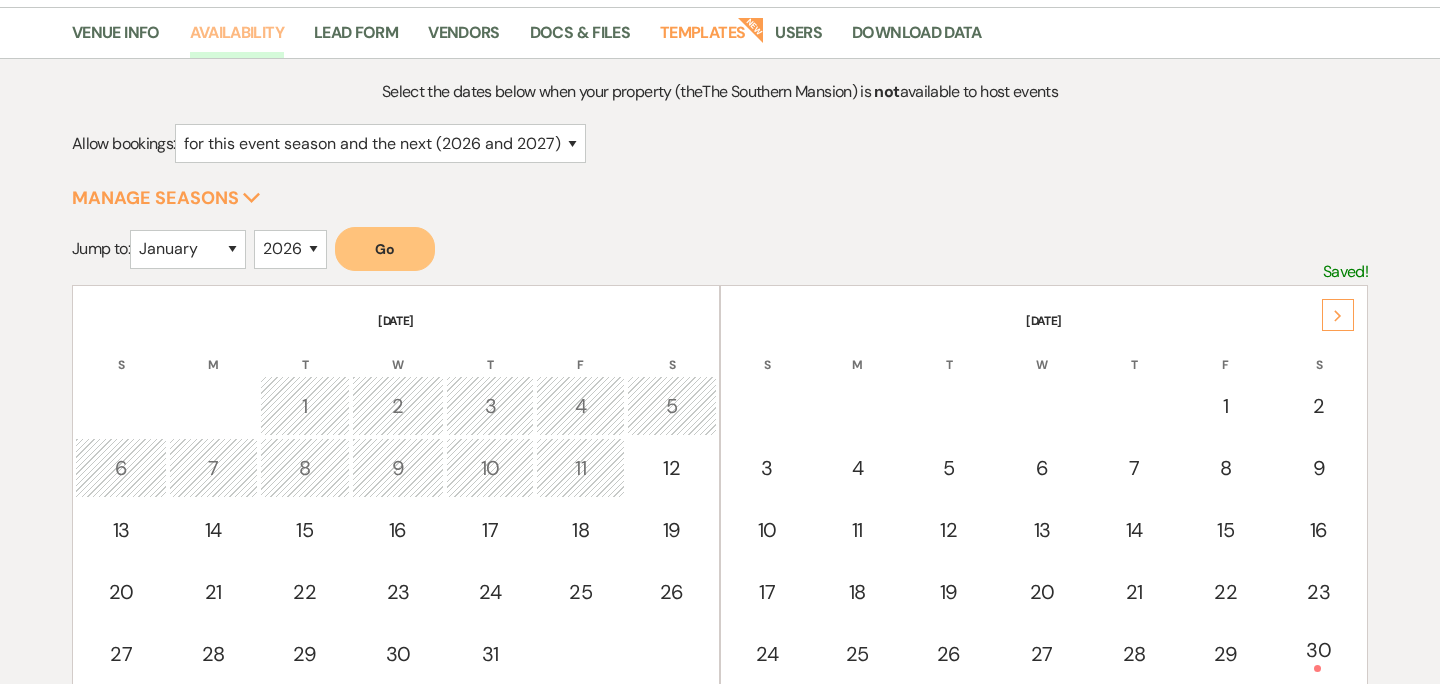 scroll, scrollTop: 161, scrollLeft: 0, axis: vertical 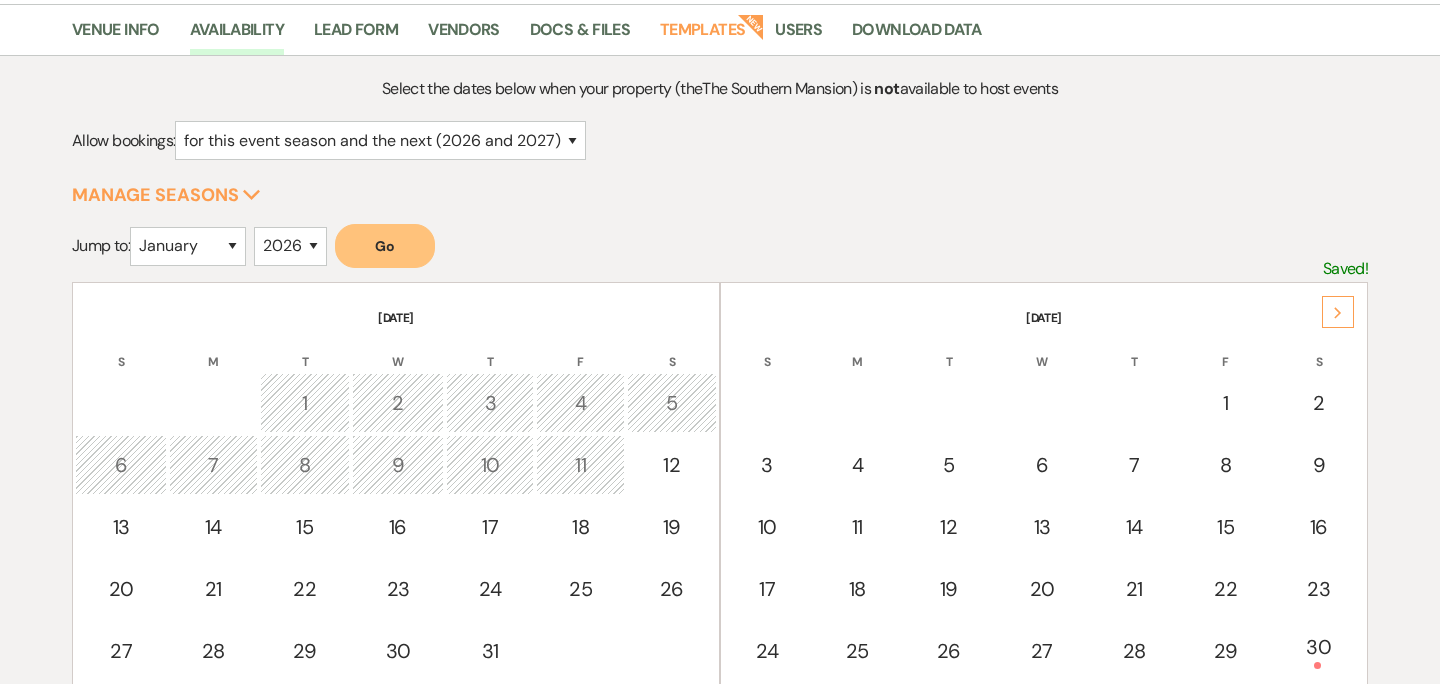 click on "Next" 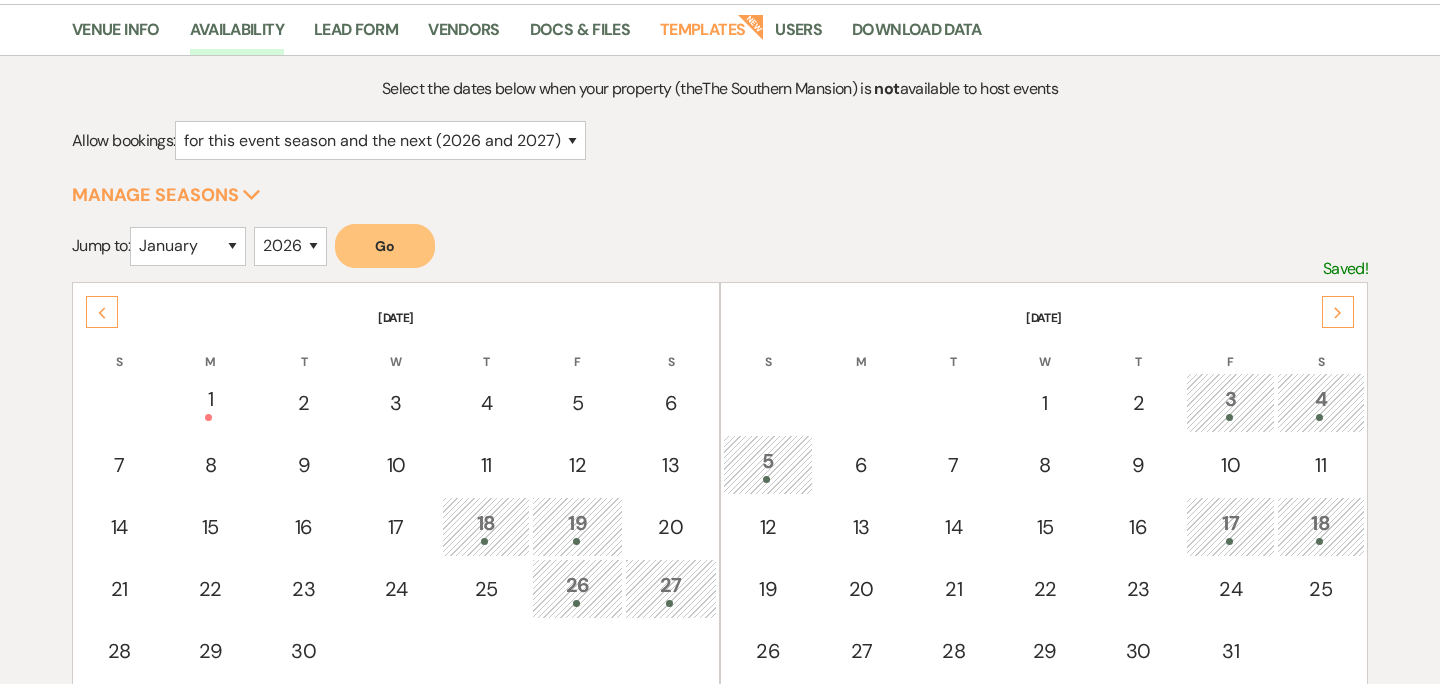 click on "Next" 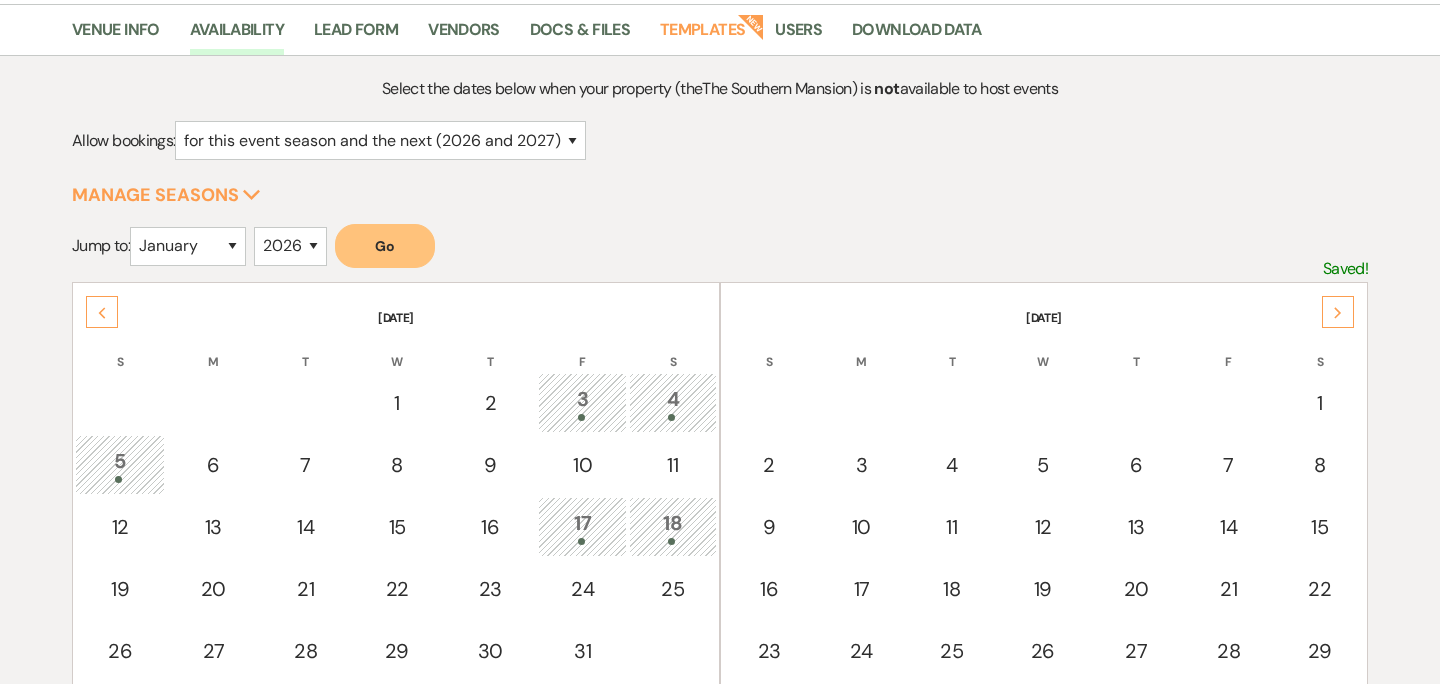 click on "Next" 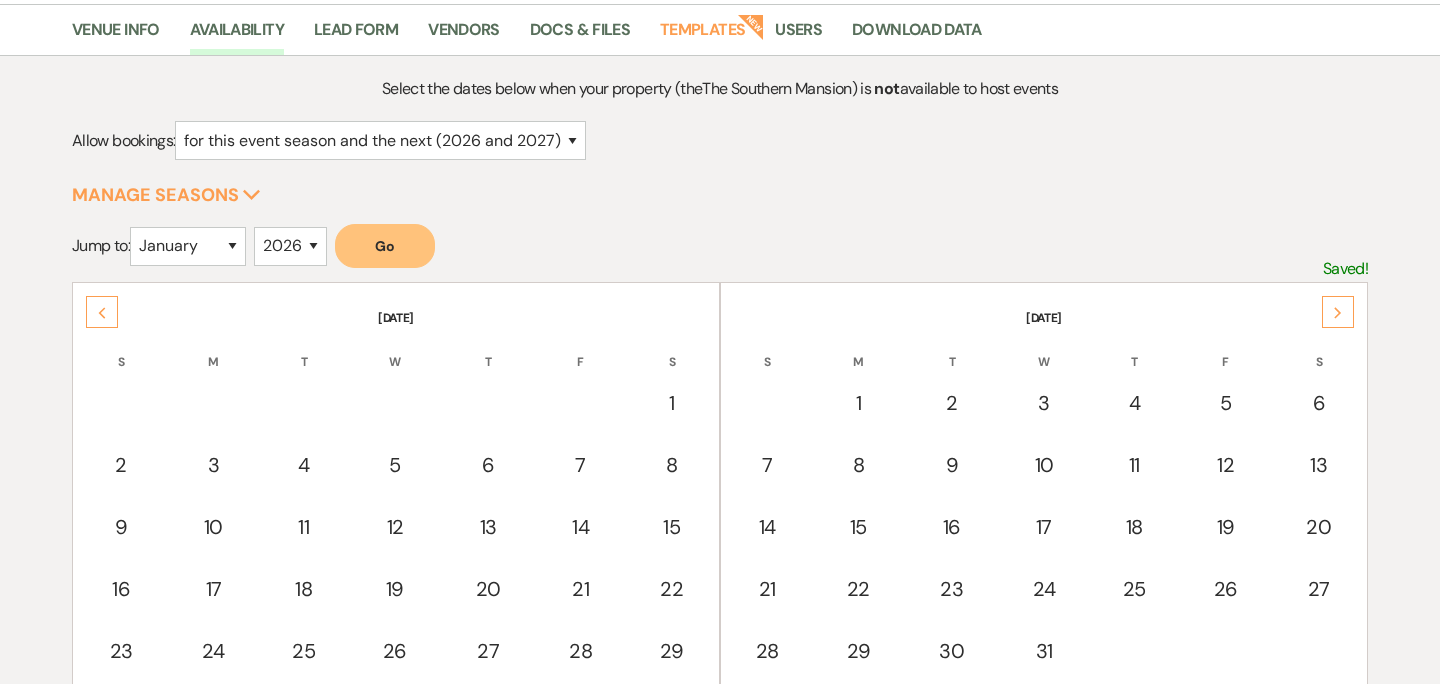 click on "Next" 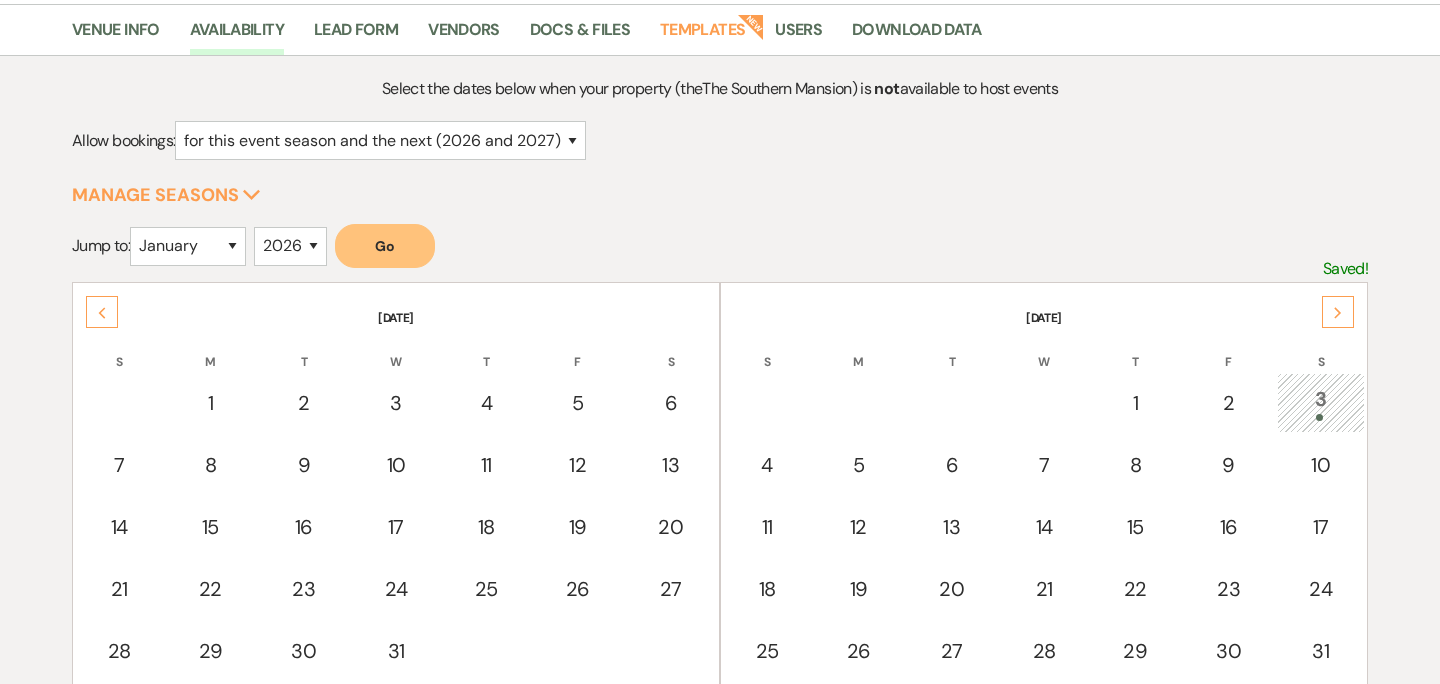 click on "Next" 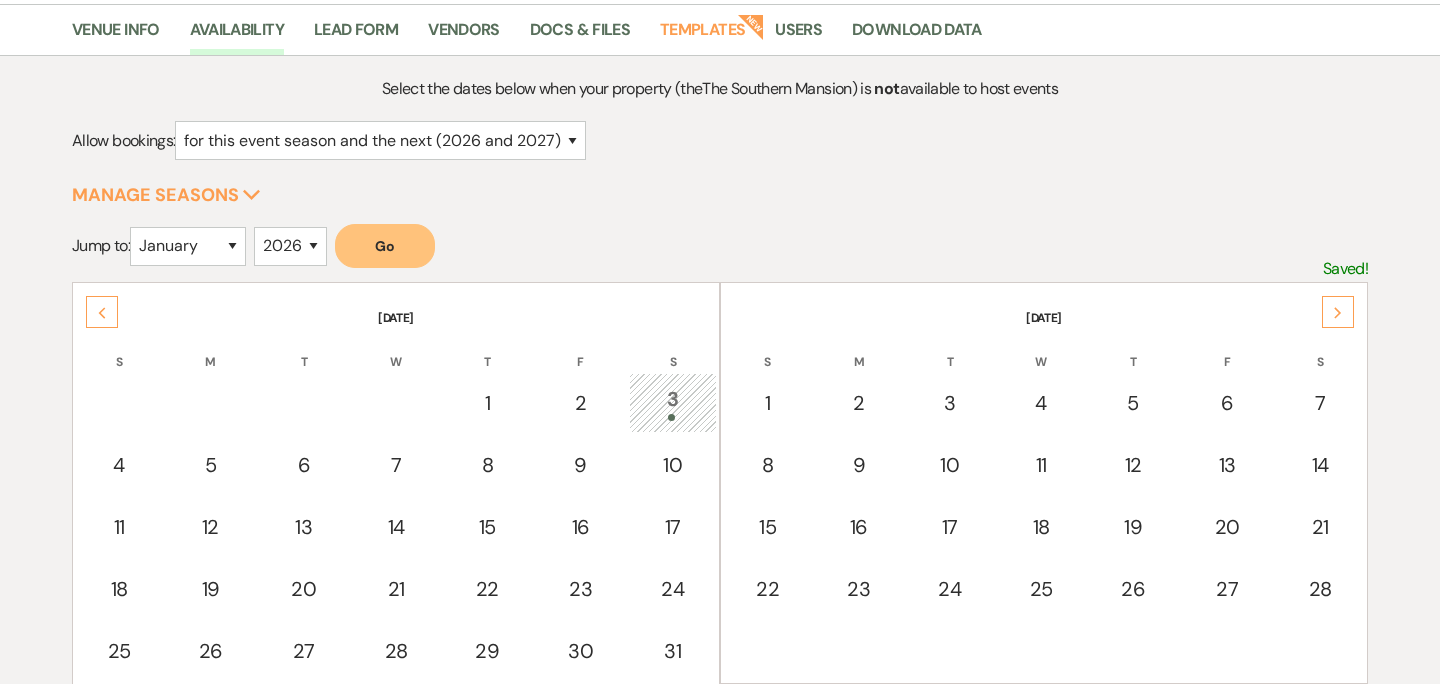 click on "Next" 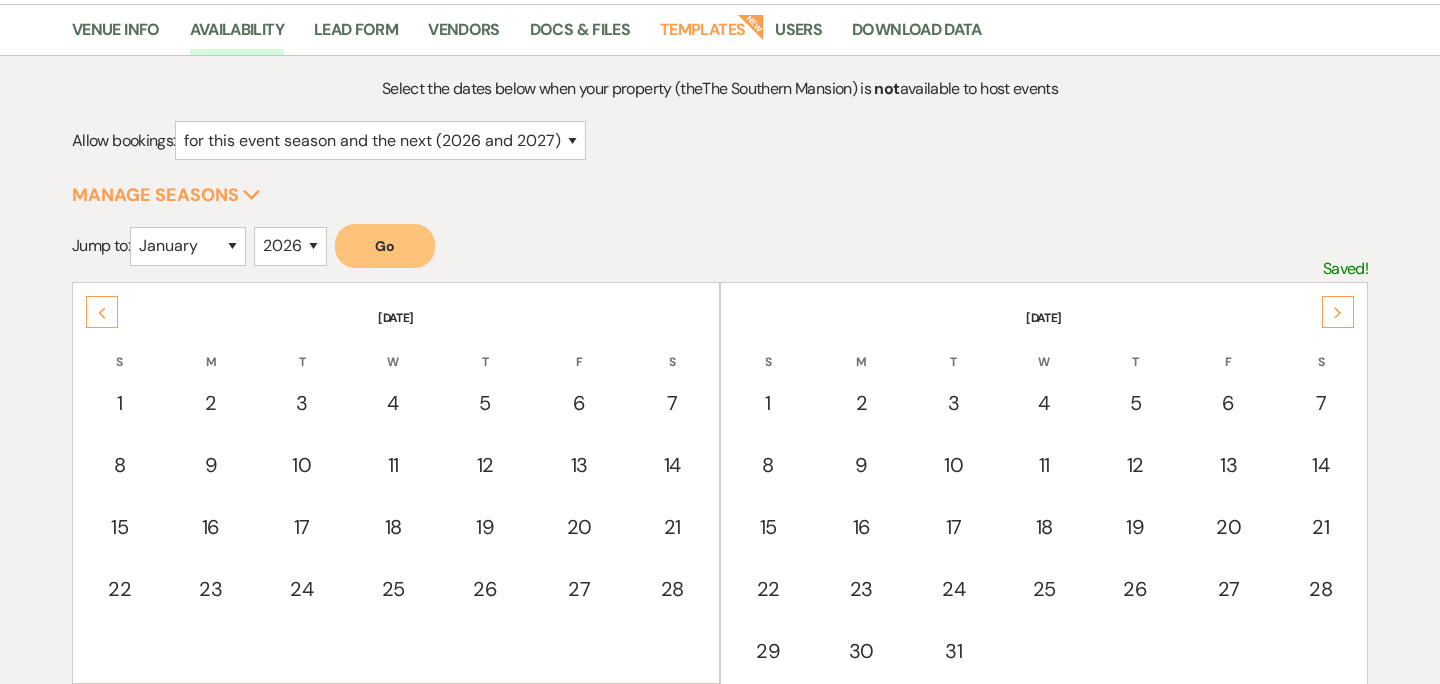 click on "Next" 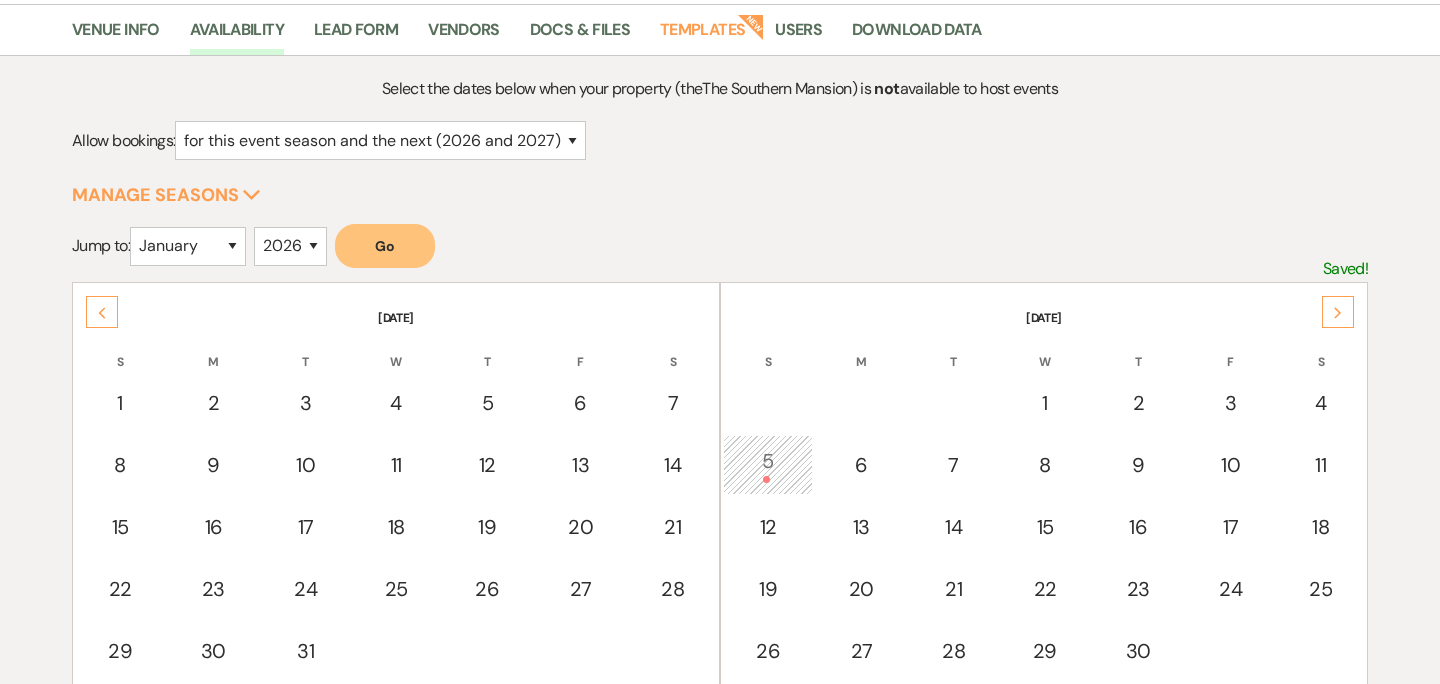 click on "Next" 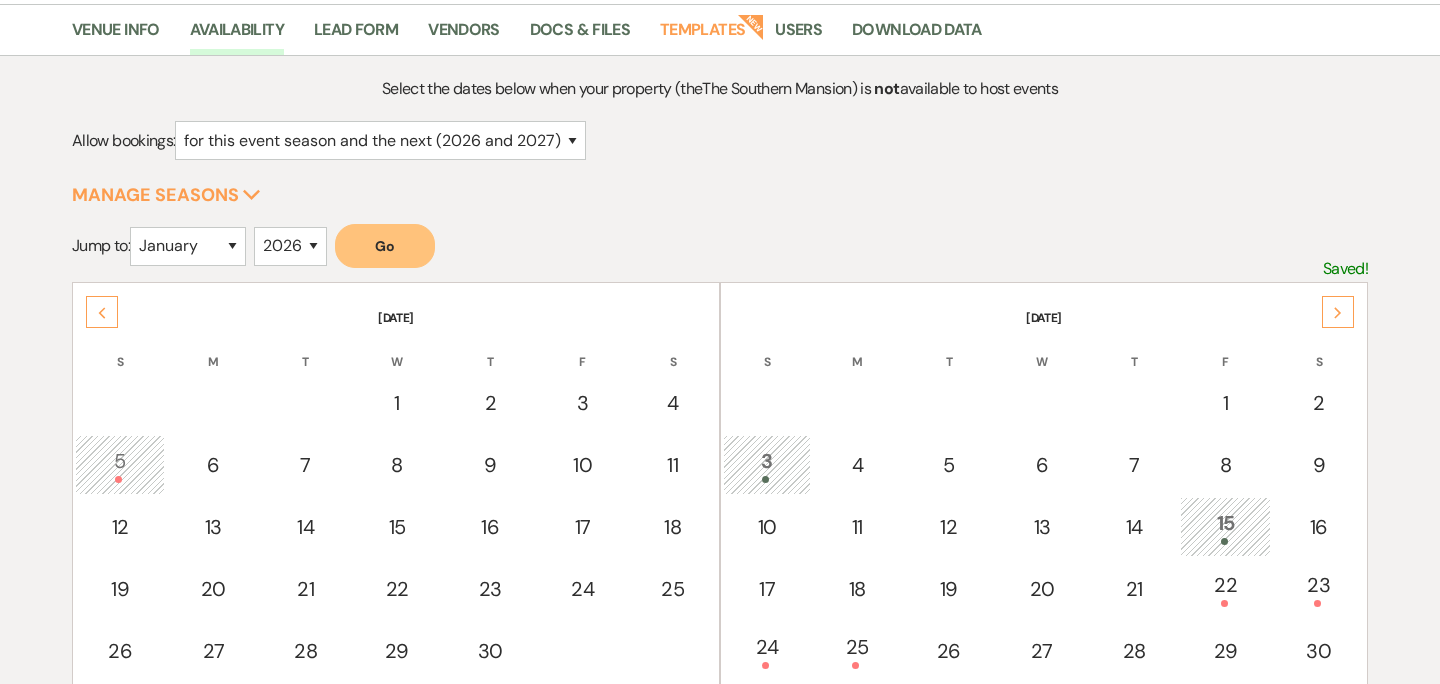 click on "Next" 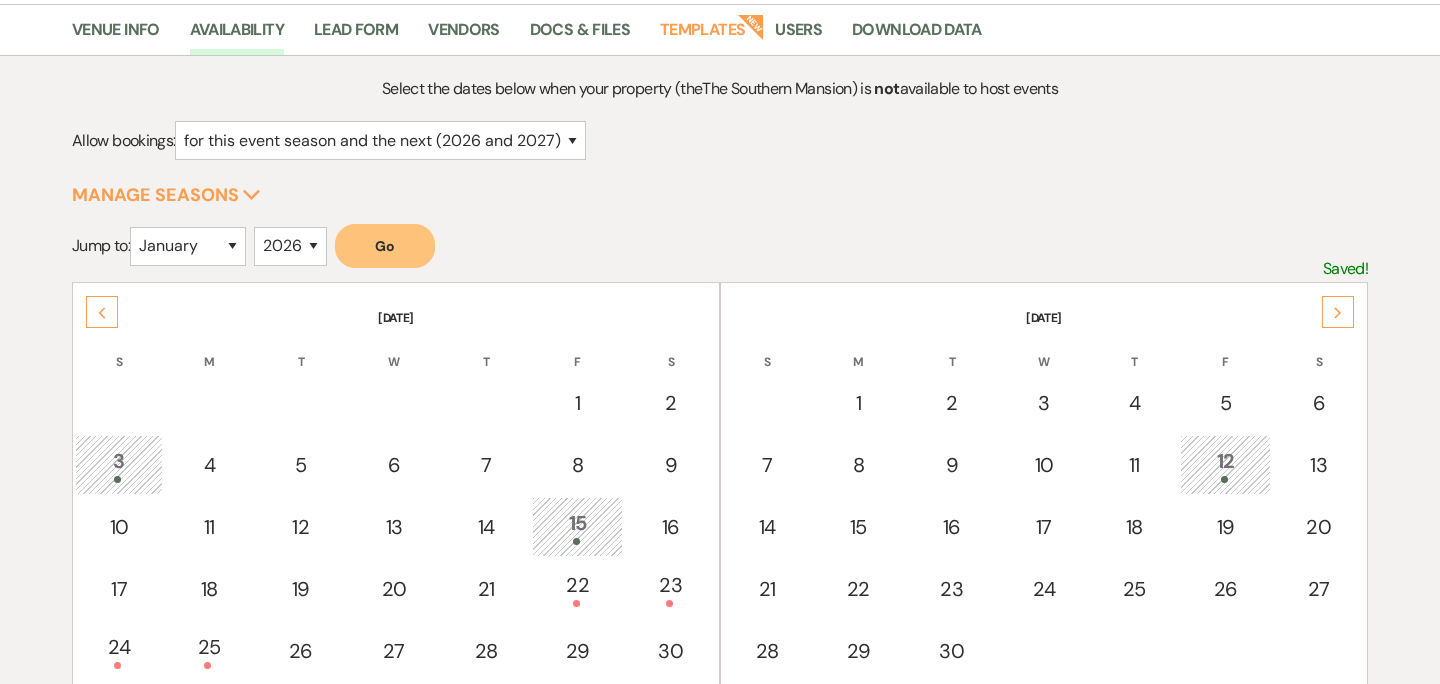 click on "Next" 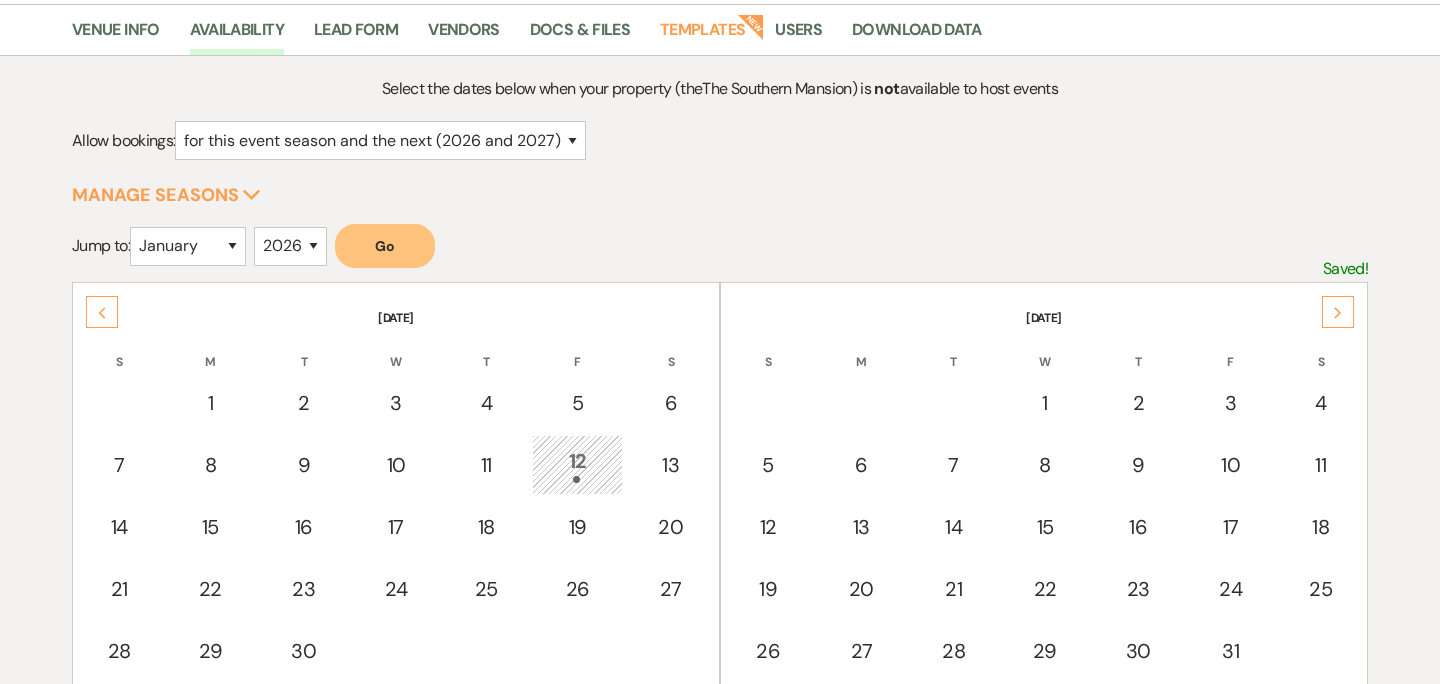 click at bounding box center [576, 479] 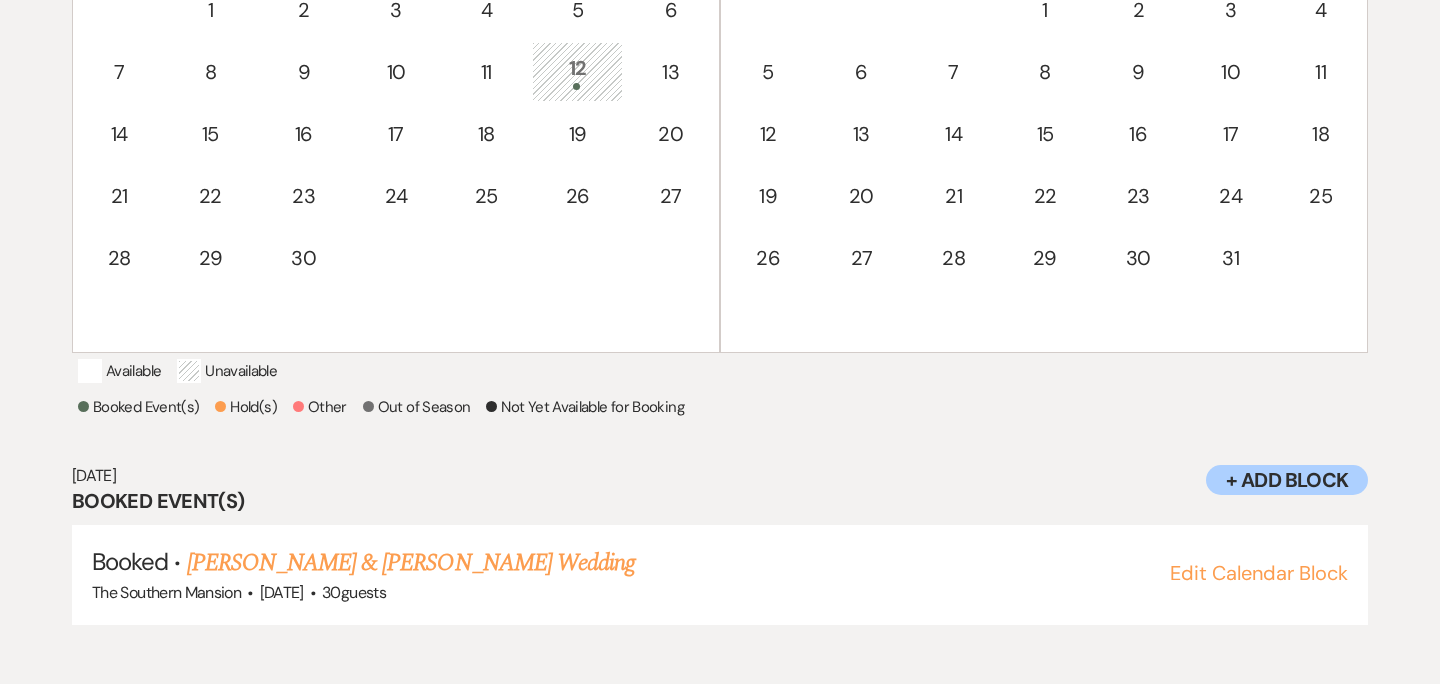 scroll, scrollTop: 559, scrollLeft: 0, axis: vertical 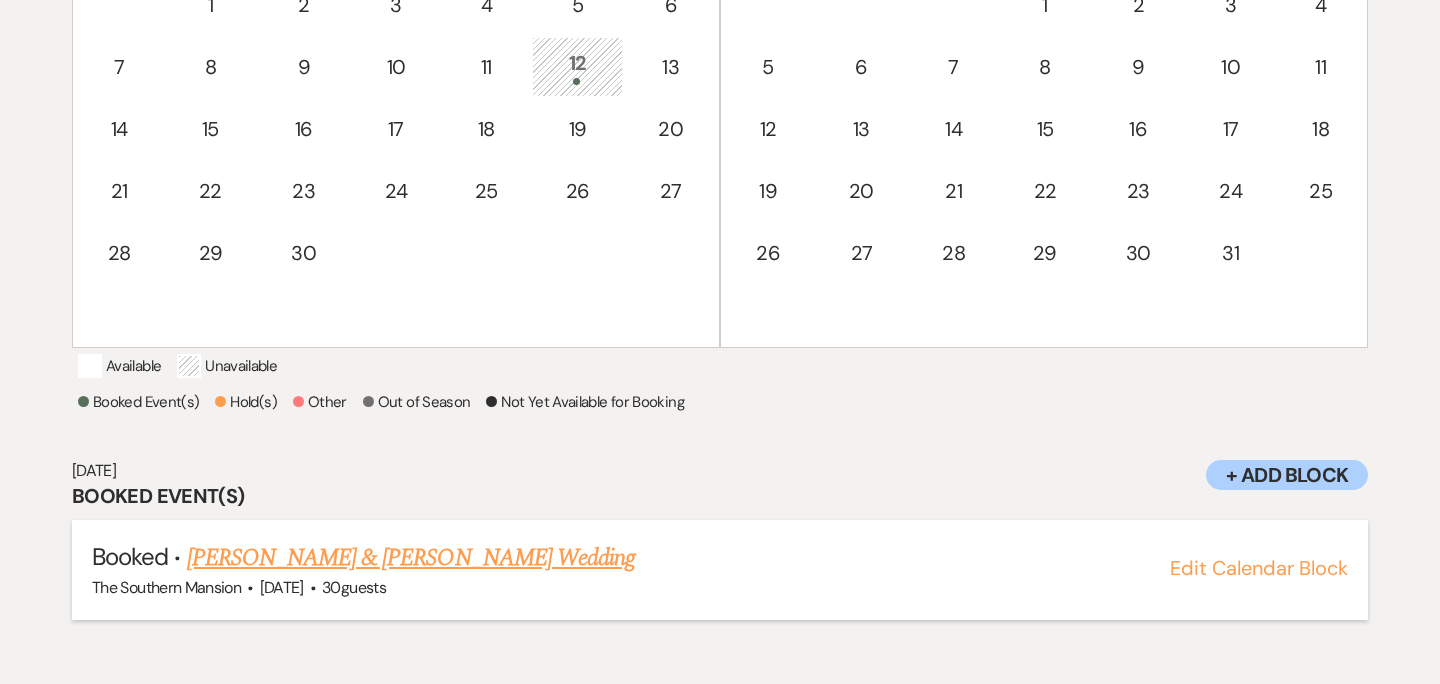 click on "[PERSON_NAME] & [PERSON_NAME] Wedding" at bounding box center (411, 558) 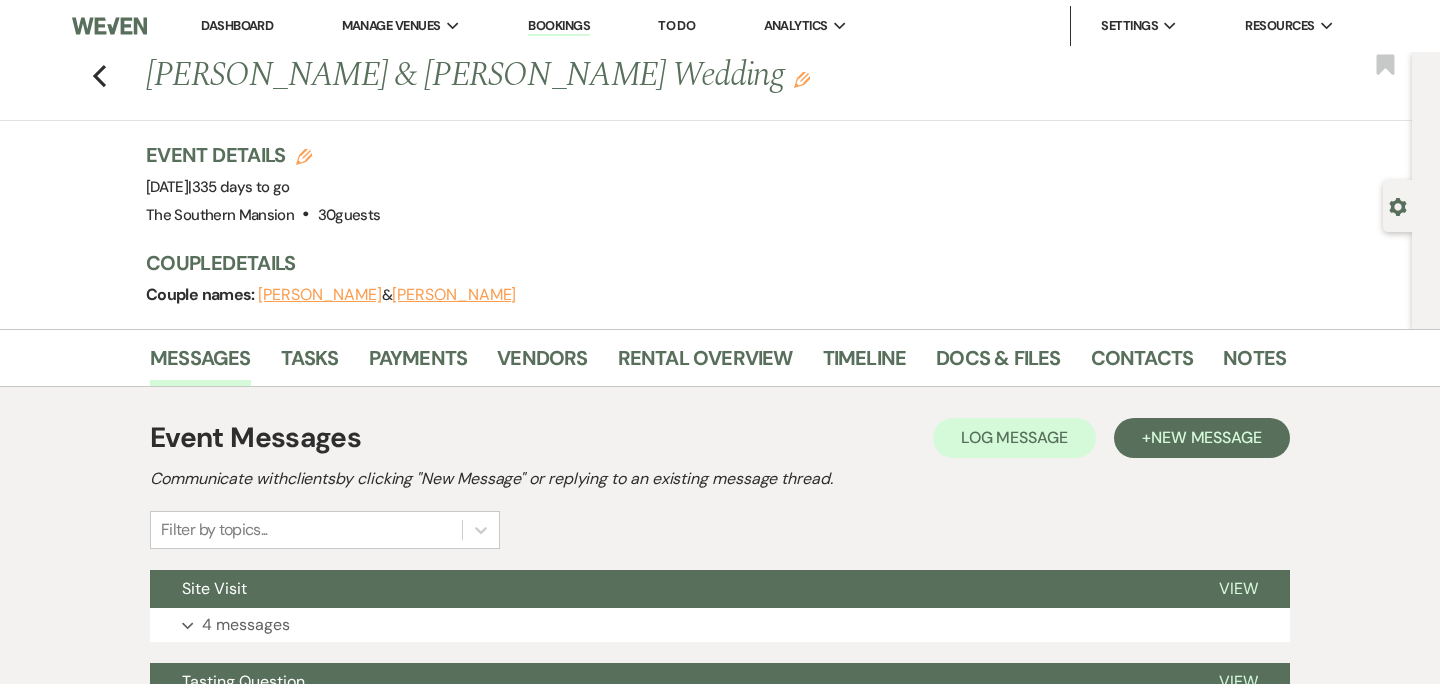 scroll, scrollTop: 115, scrollLeft: 0, axis: vertical 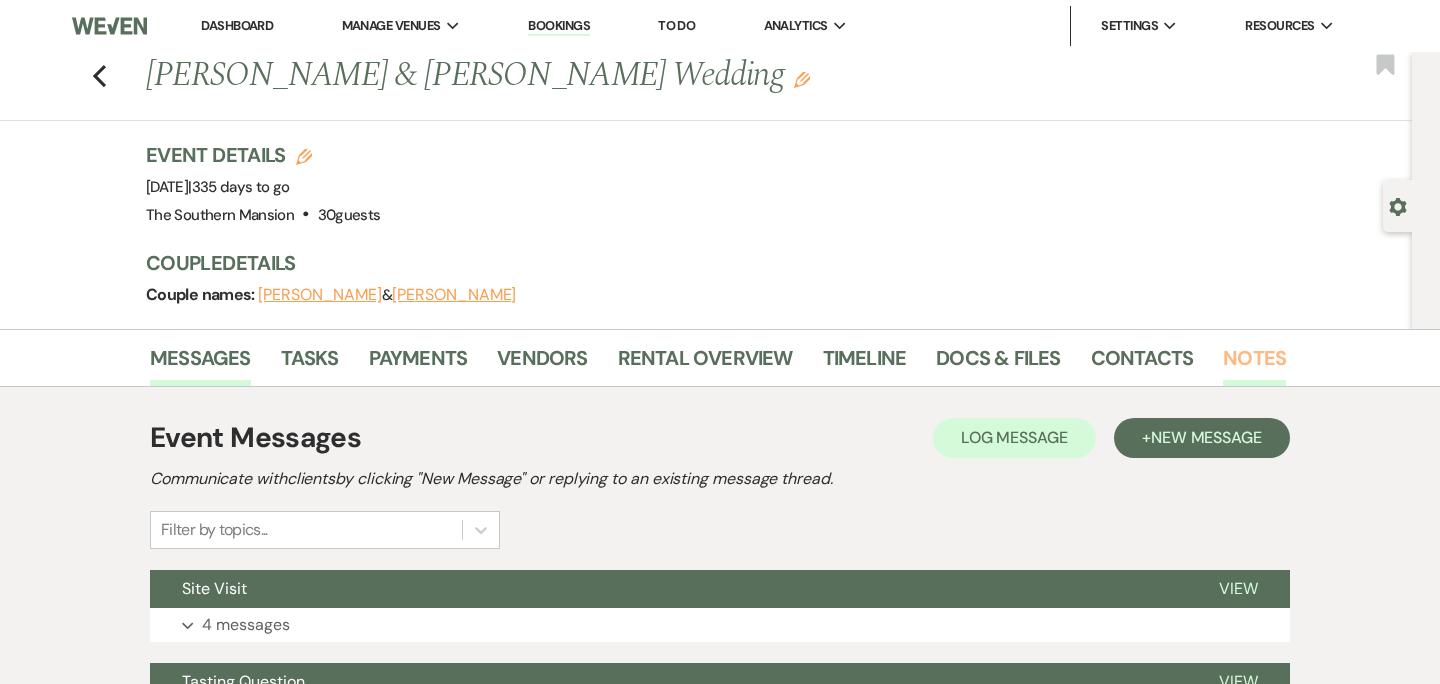 click on "Notes" at bounding box center [1254, 364] 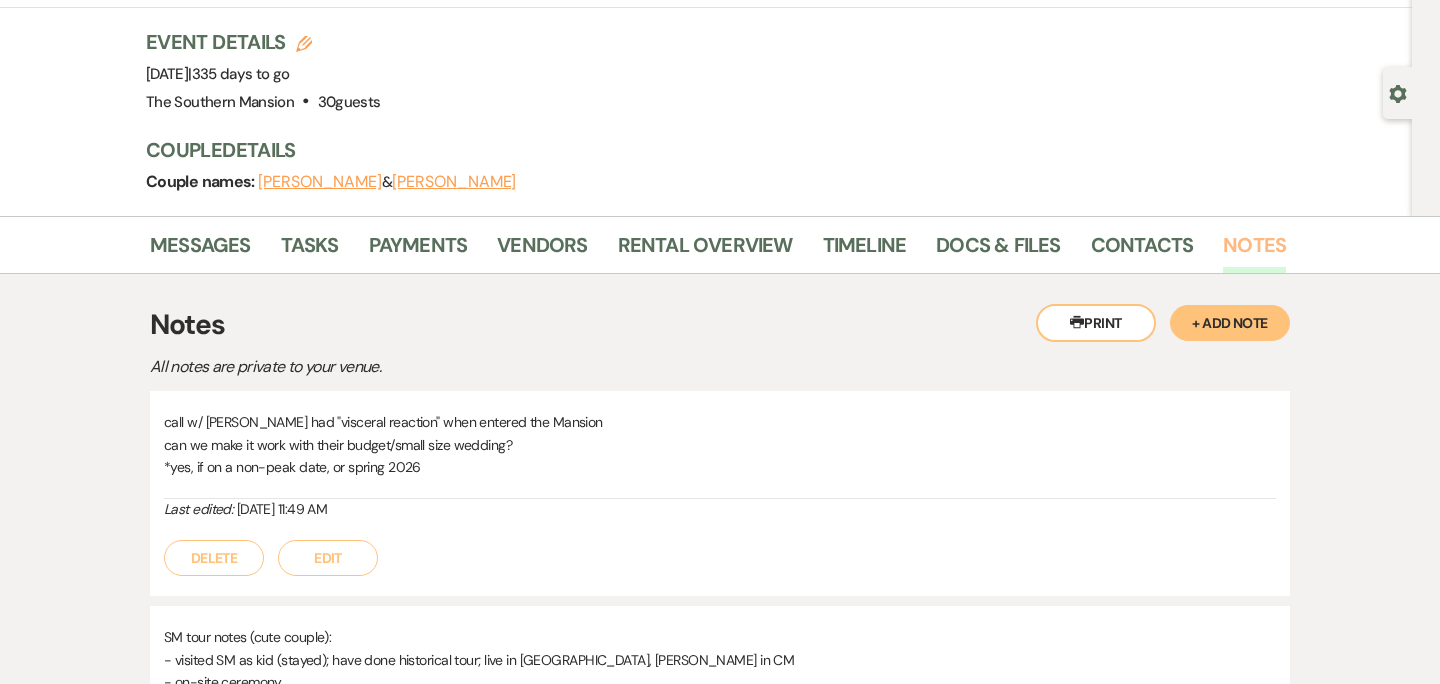 scroll, scrollTop: 0, scrollLeft: 0, axis: both 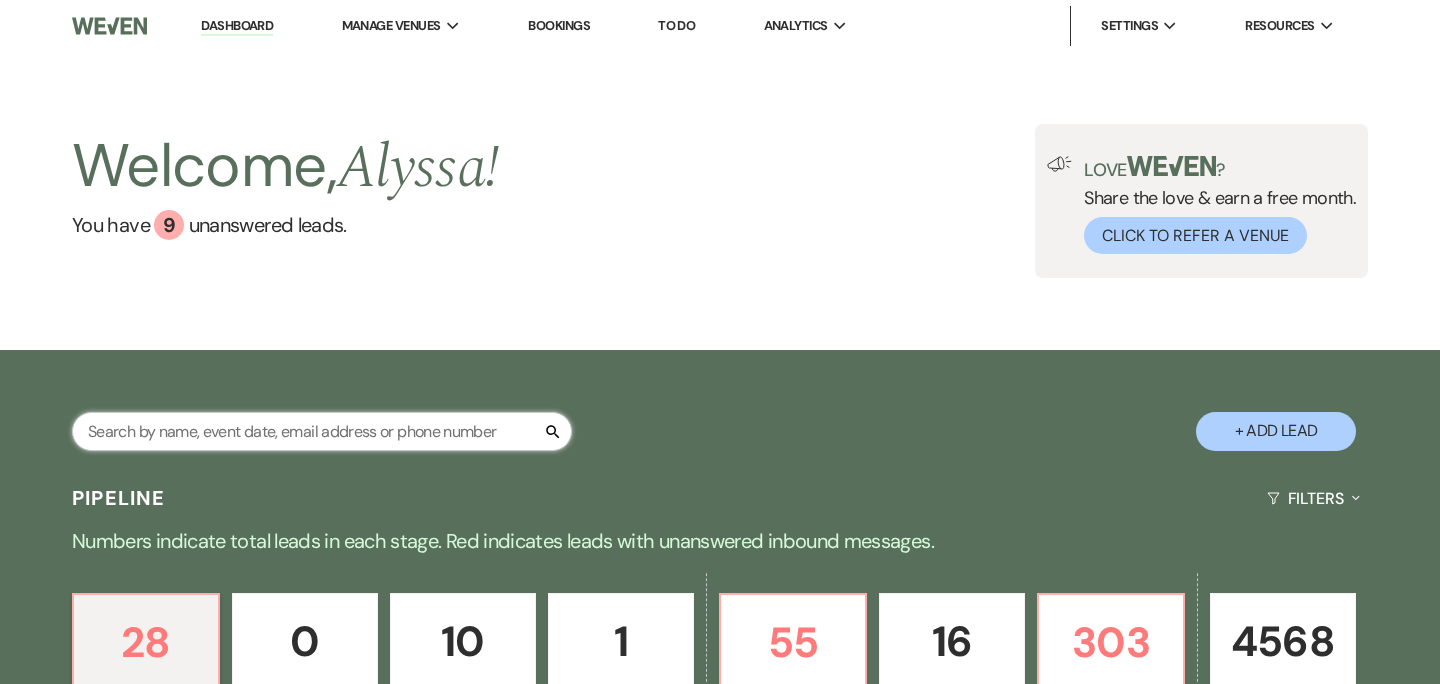 click at bounding box center [322, 431] 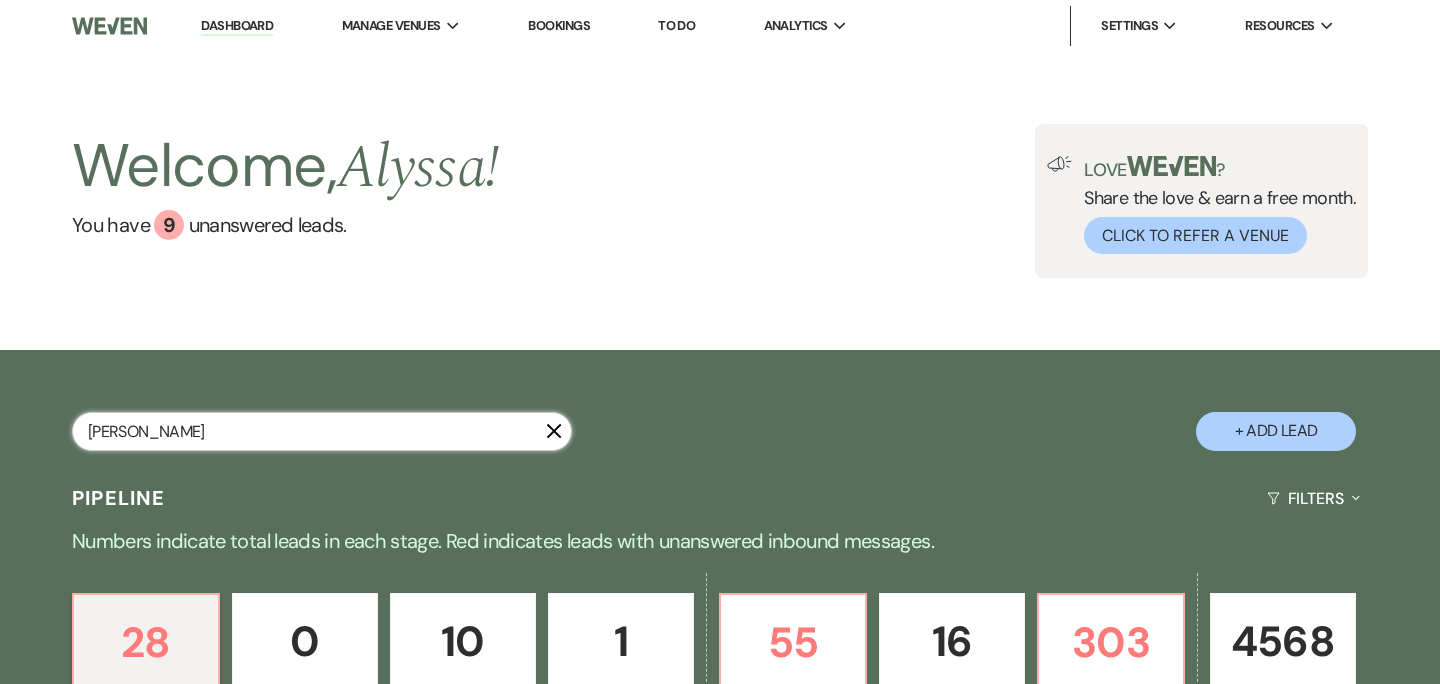 type on "nelson" 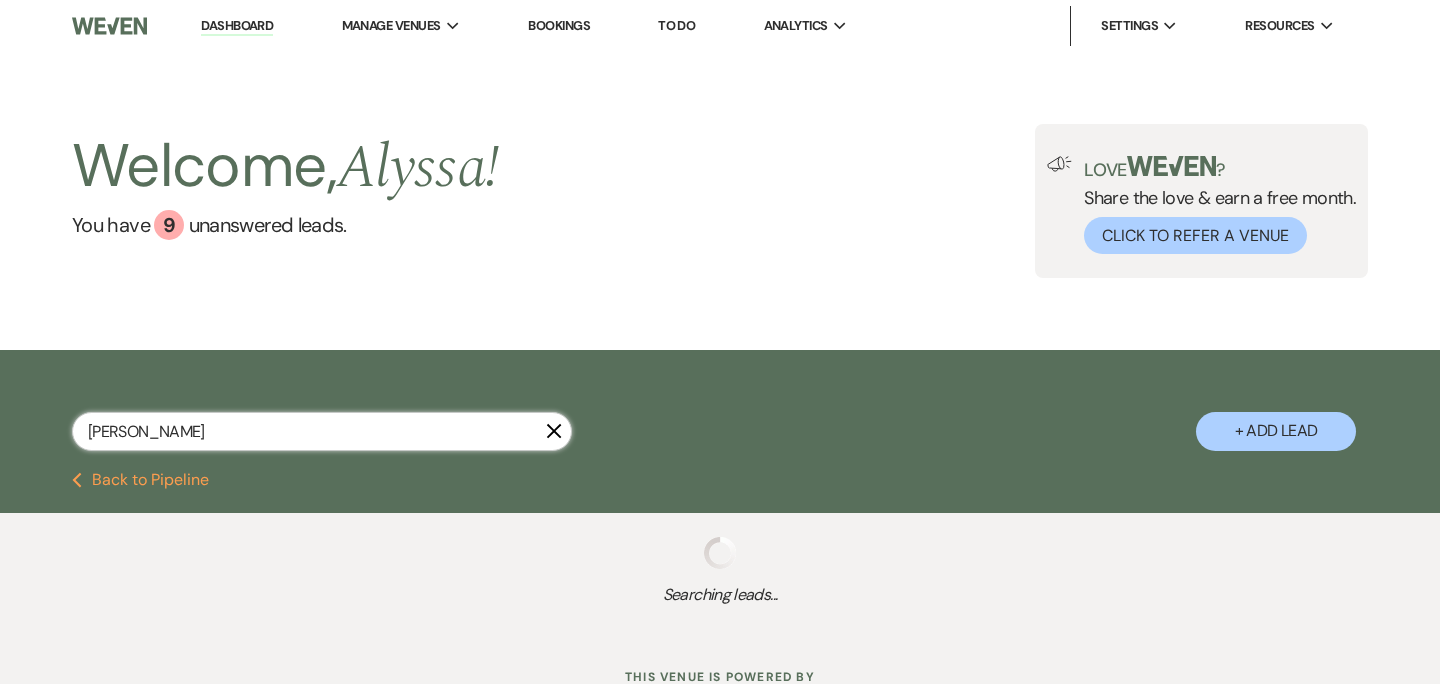 select on "8" 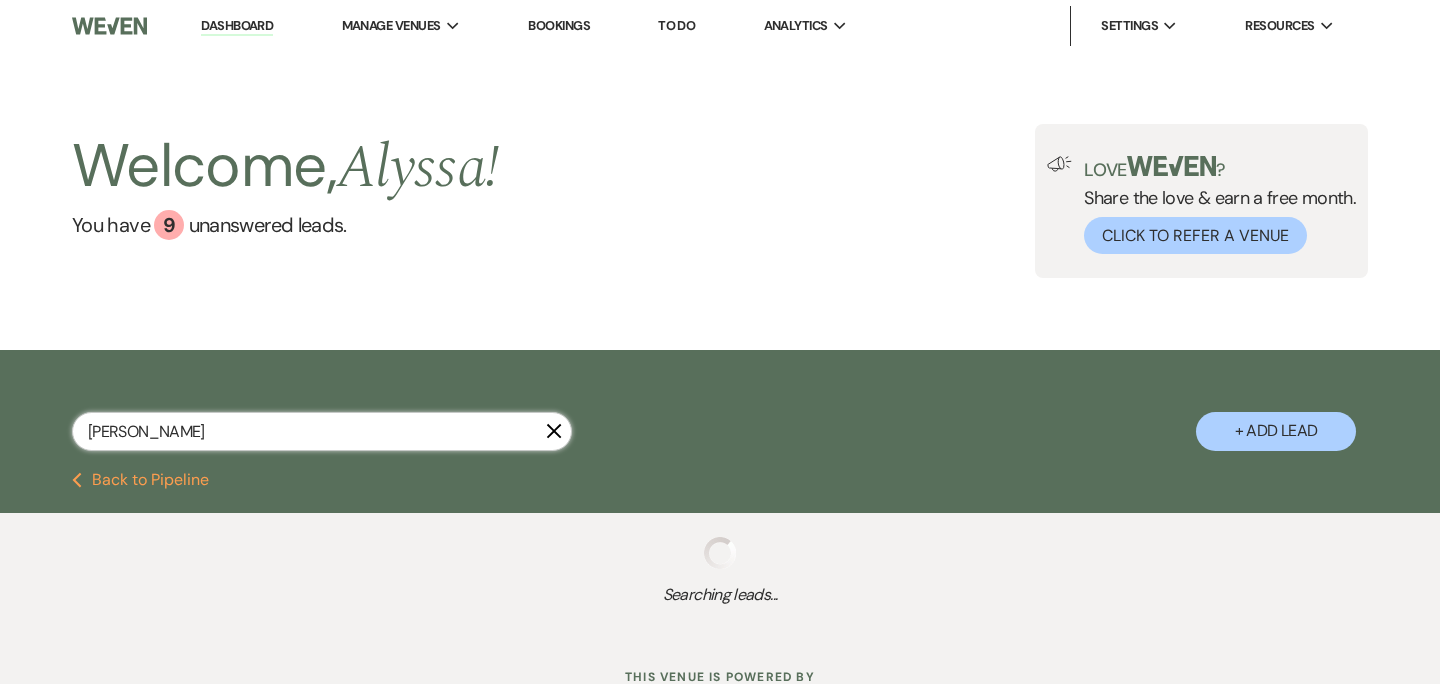 select on "6" 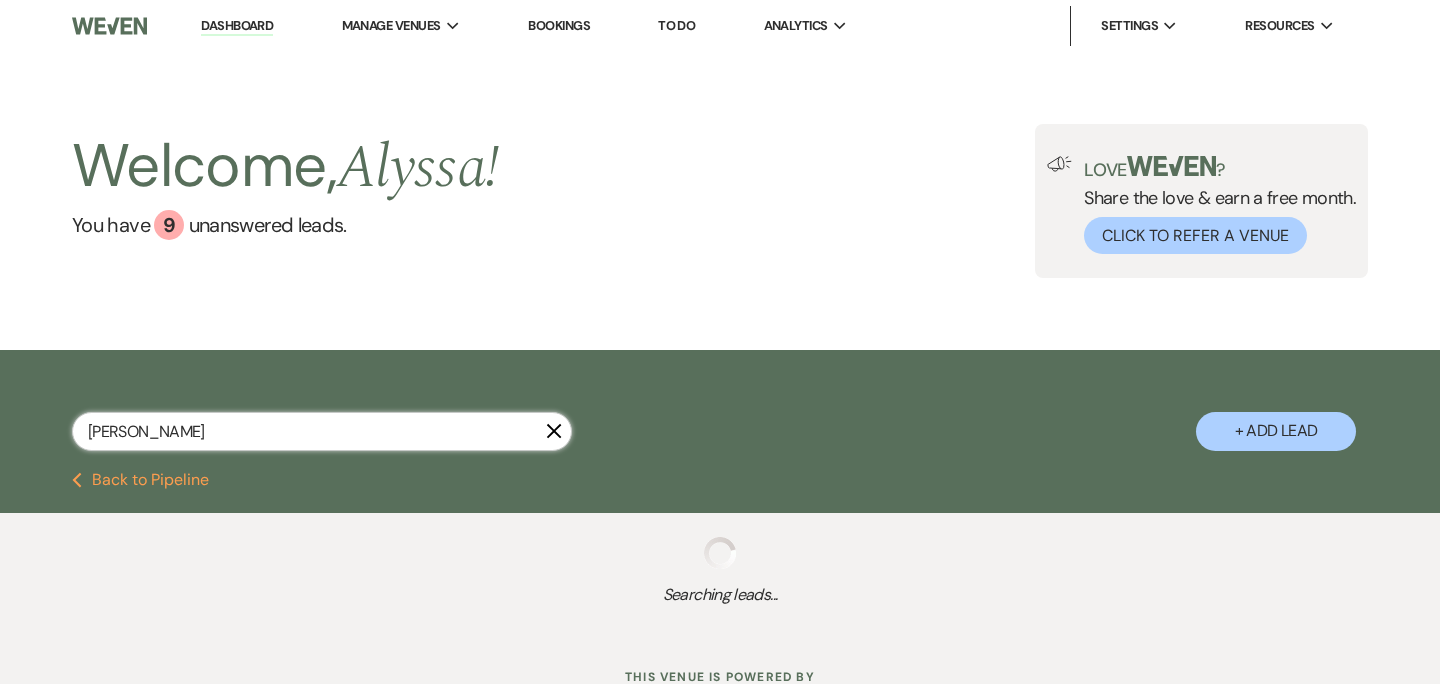 select on "8" 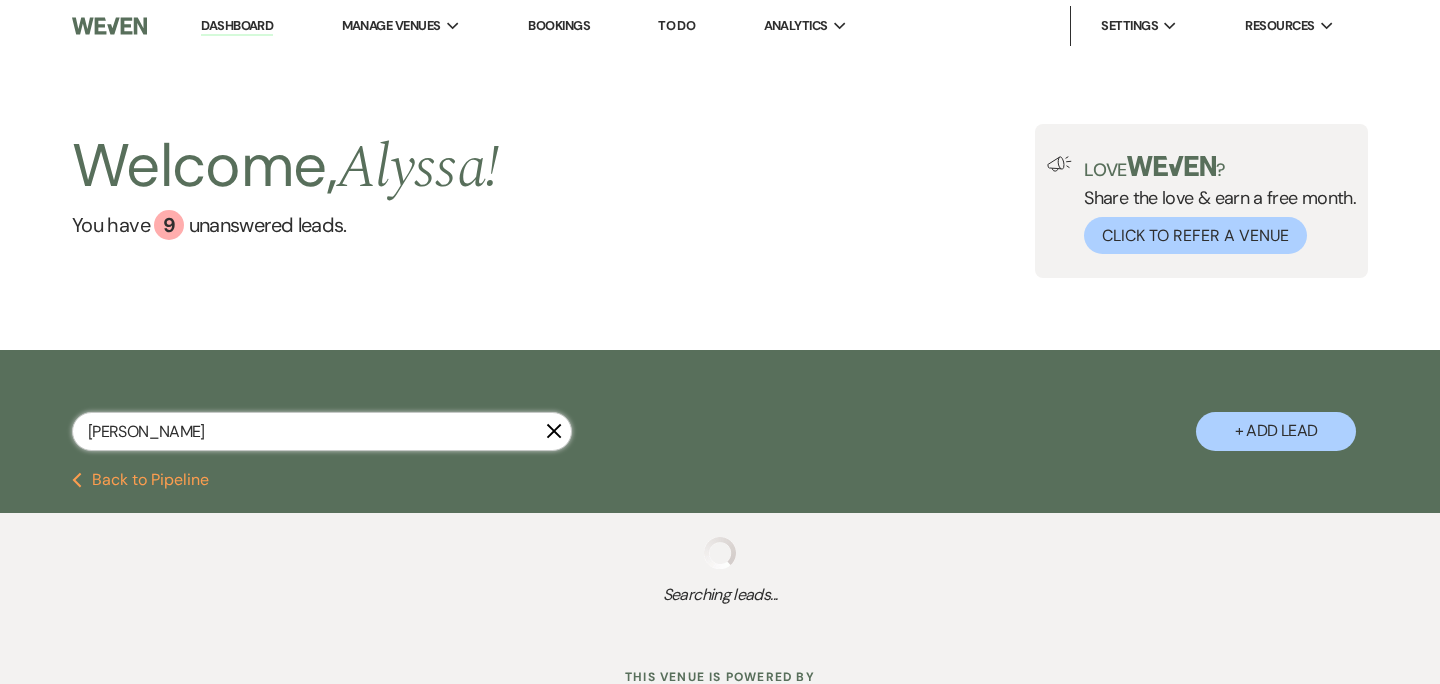 select on "4" 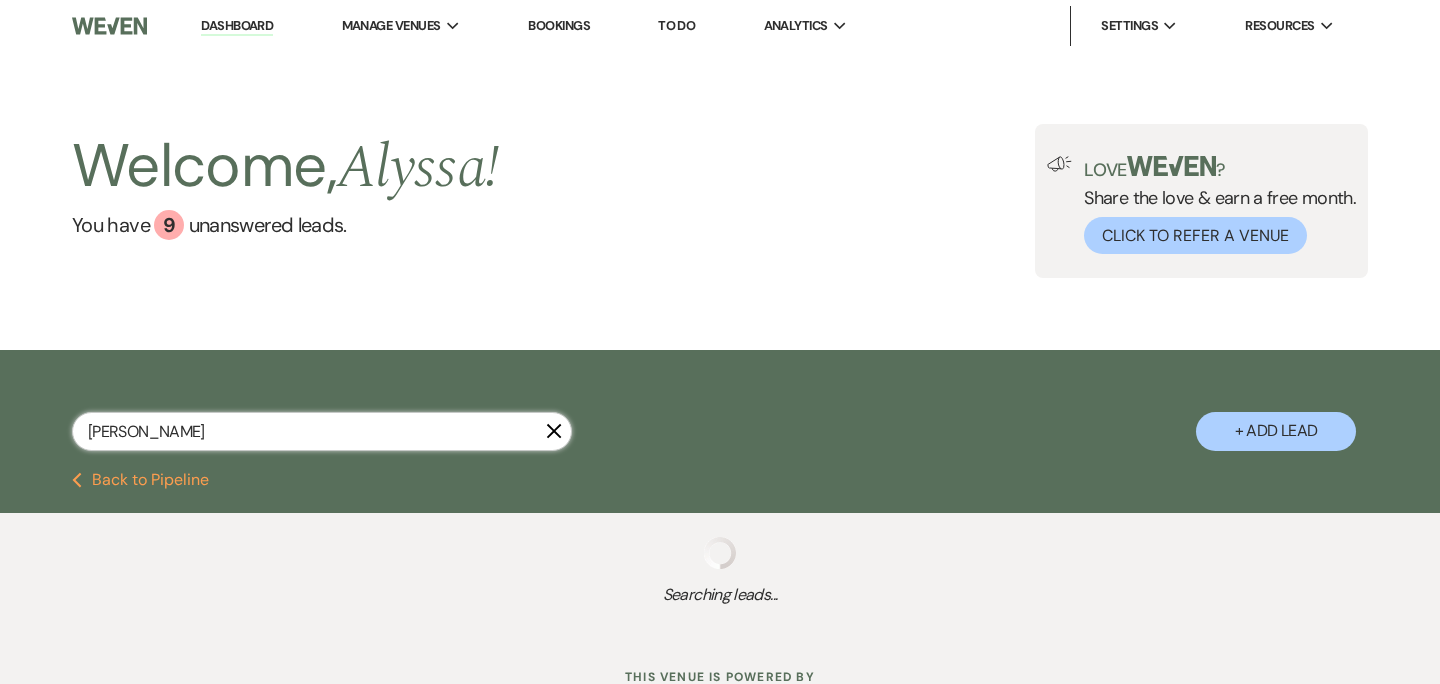 select on "8" 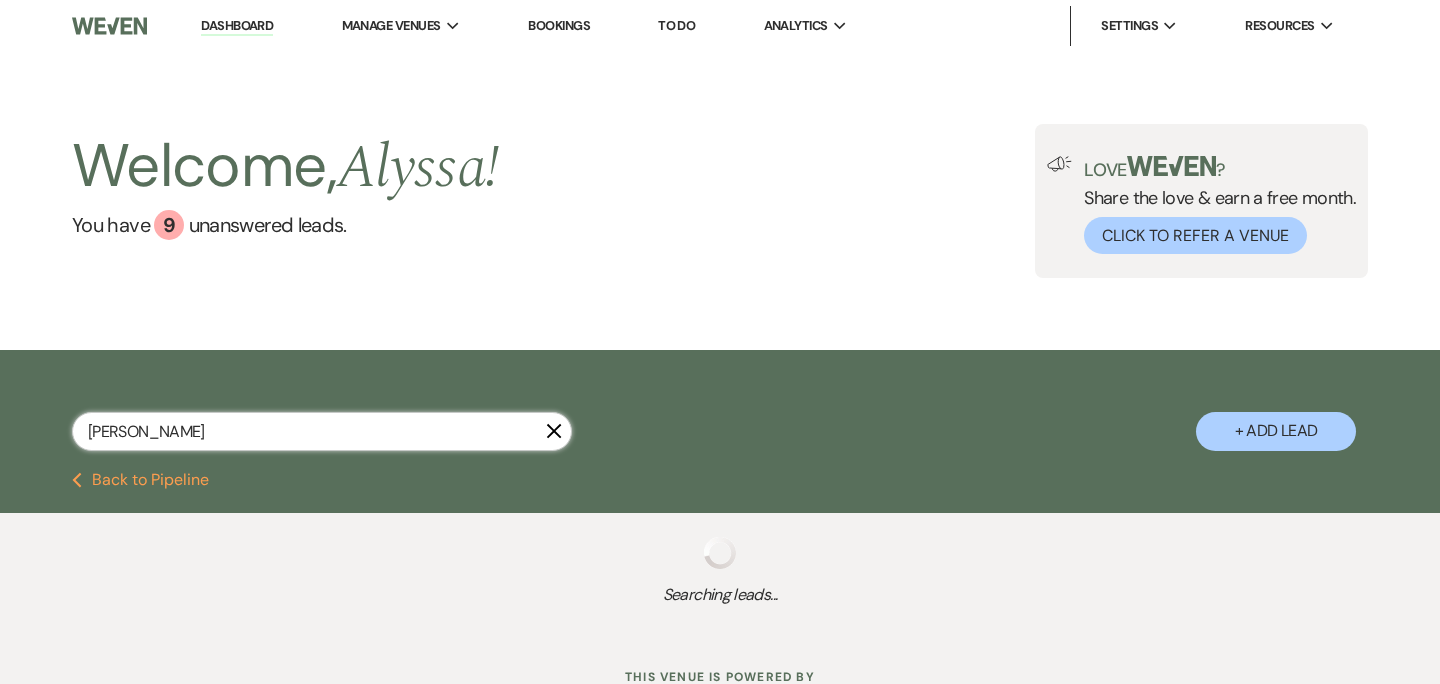select on "6" 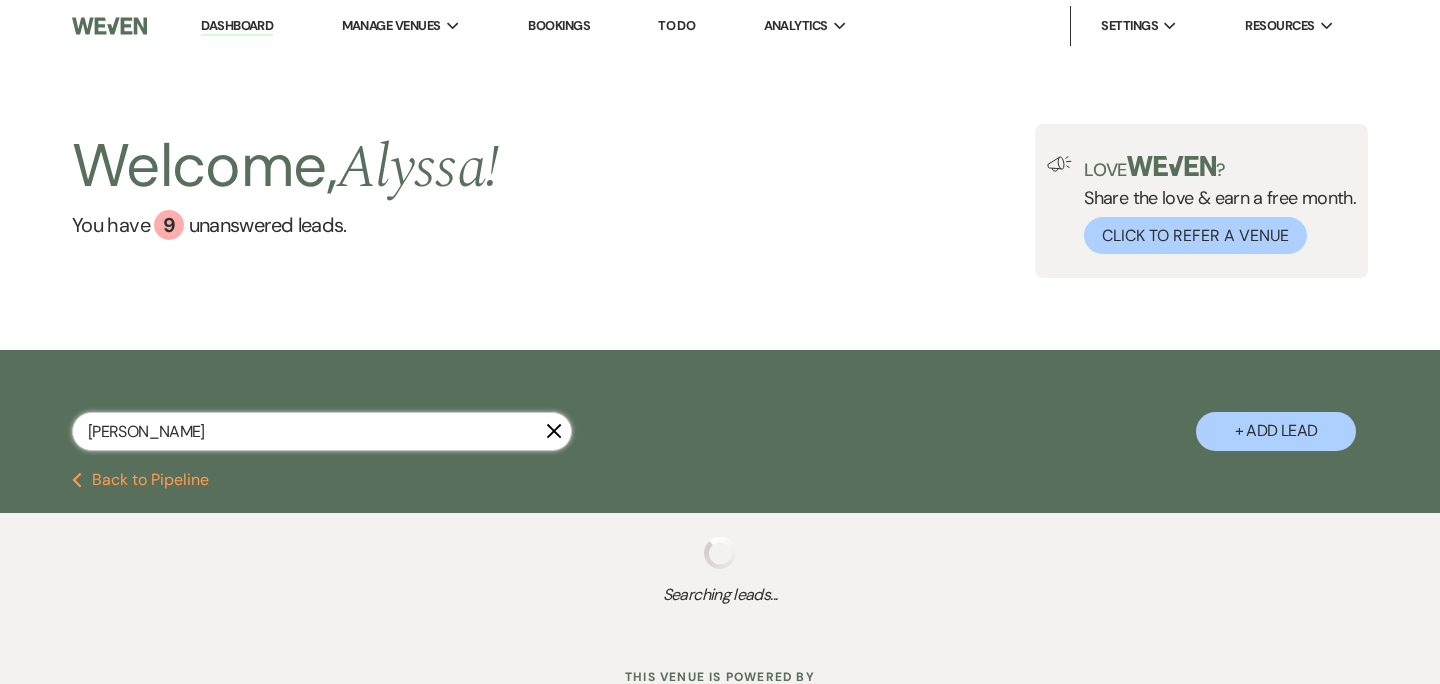 select on "8" 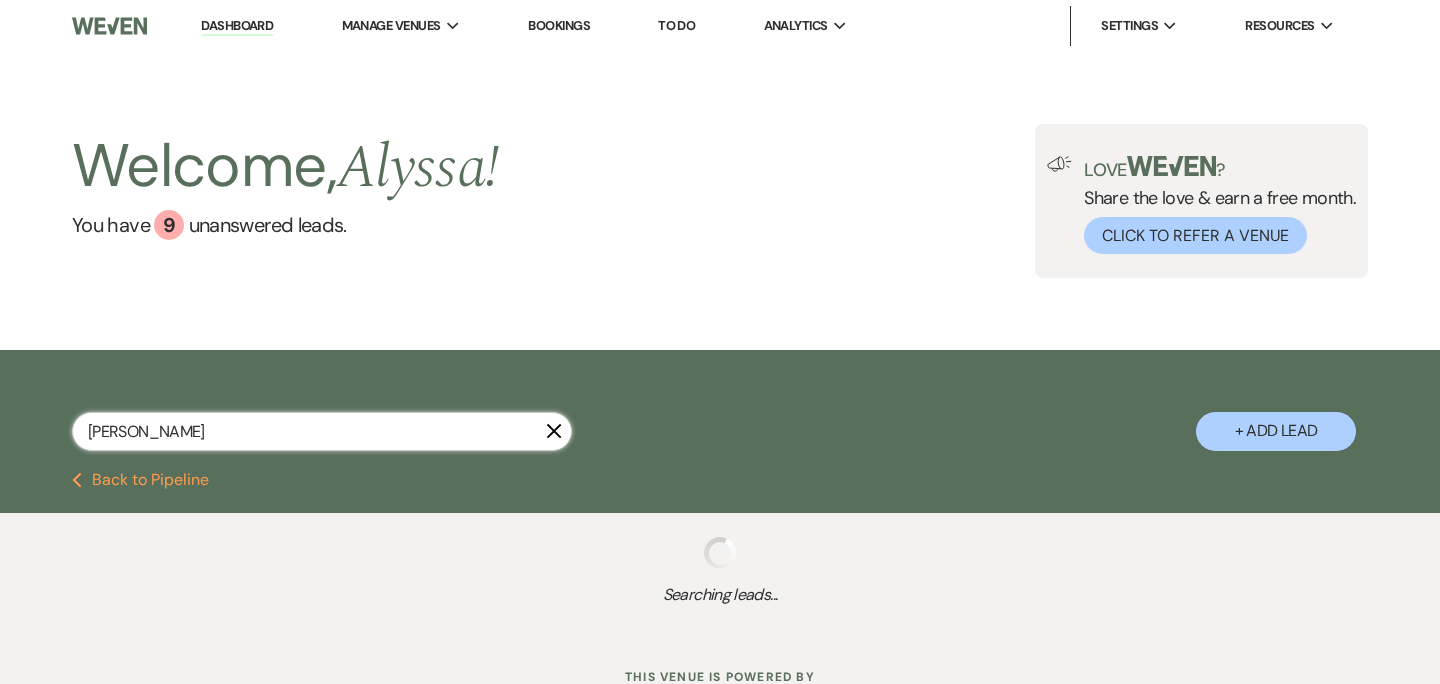 select on "5" 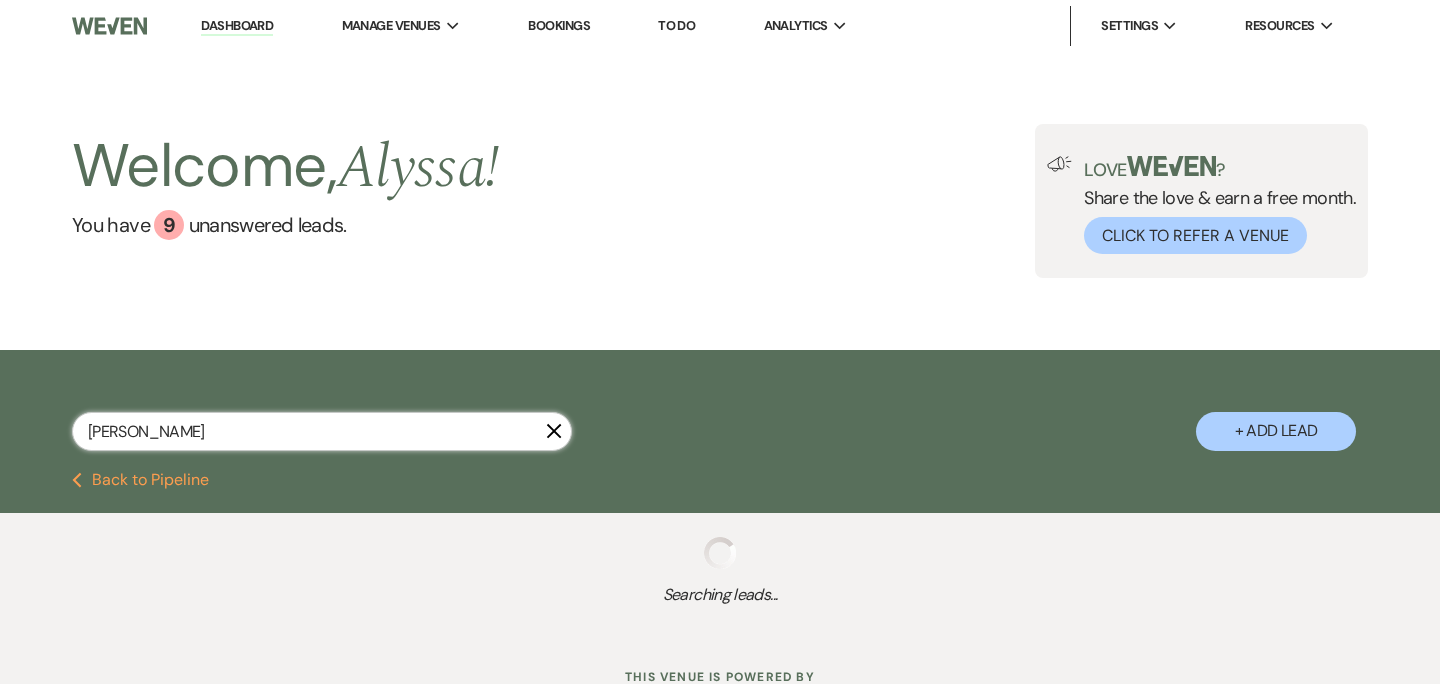 select on "8" 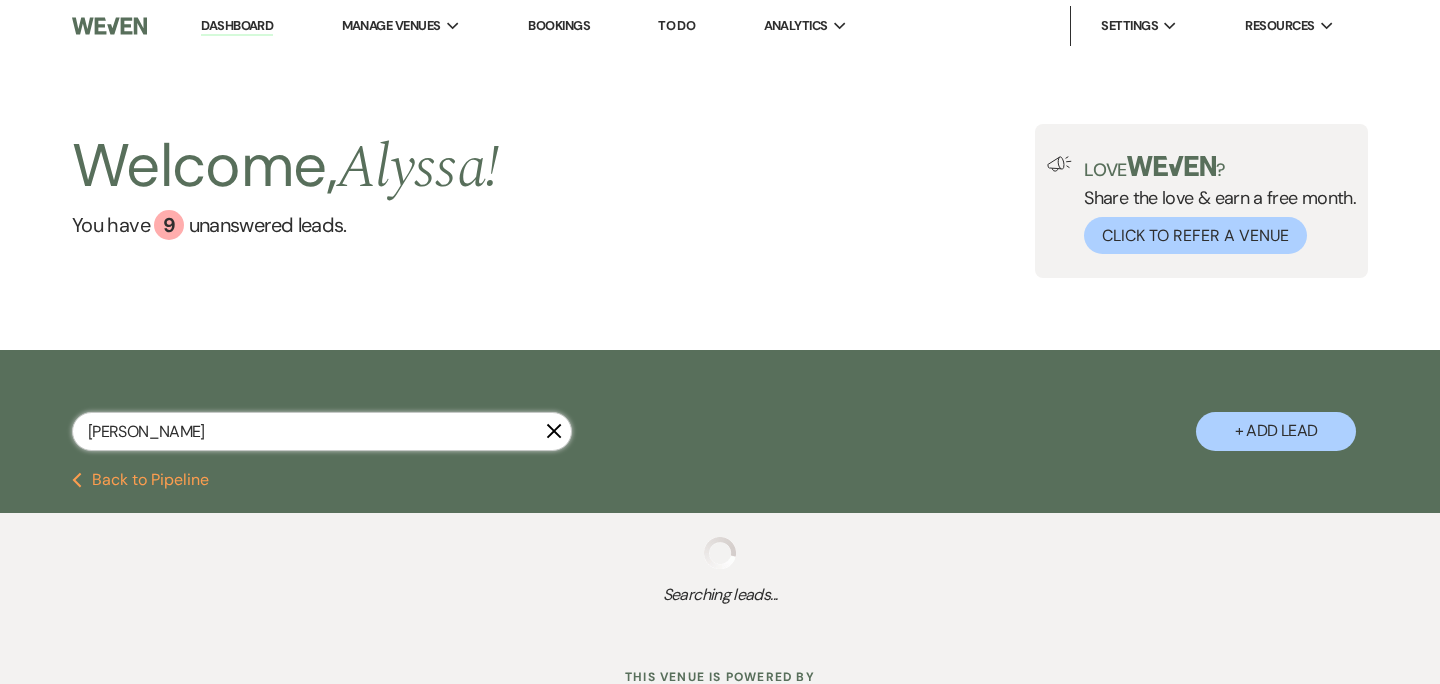 select on "5" 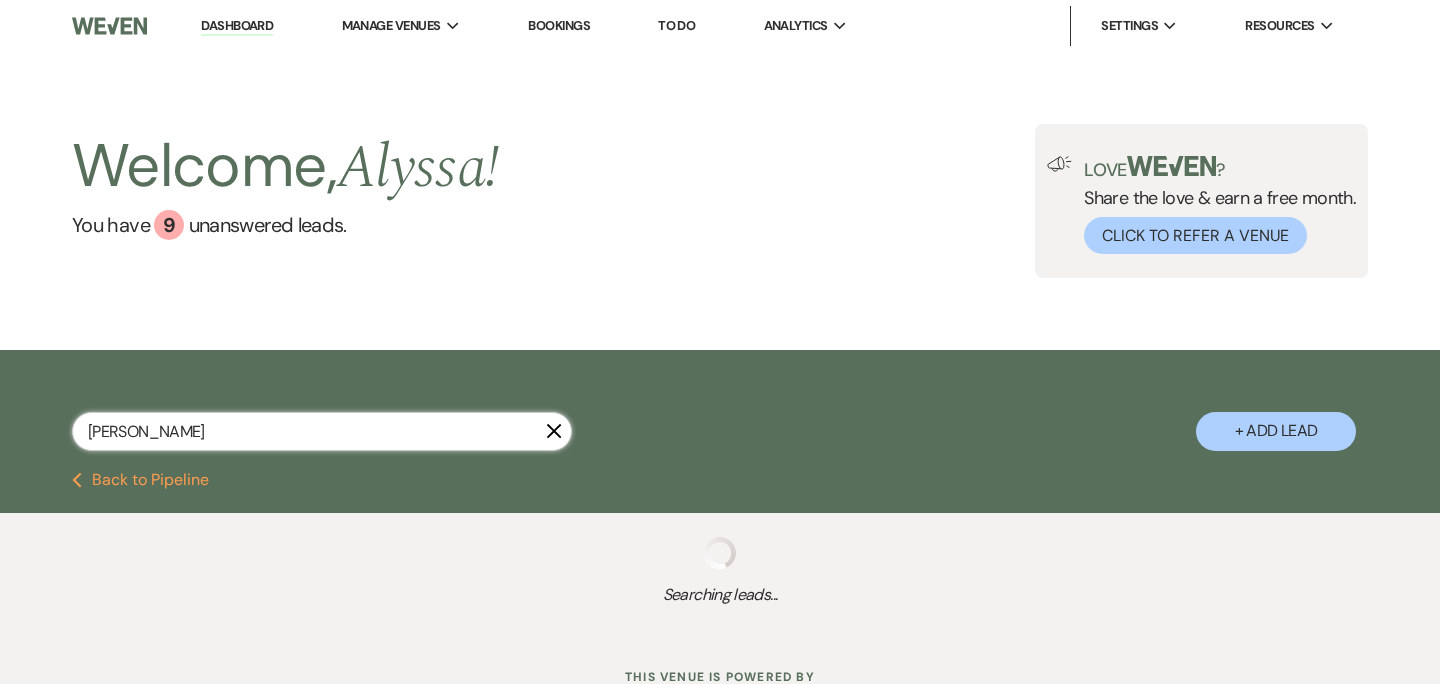 select on "8" 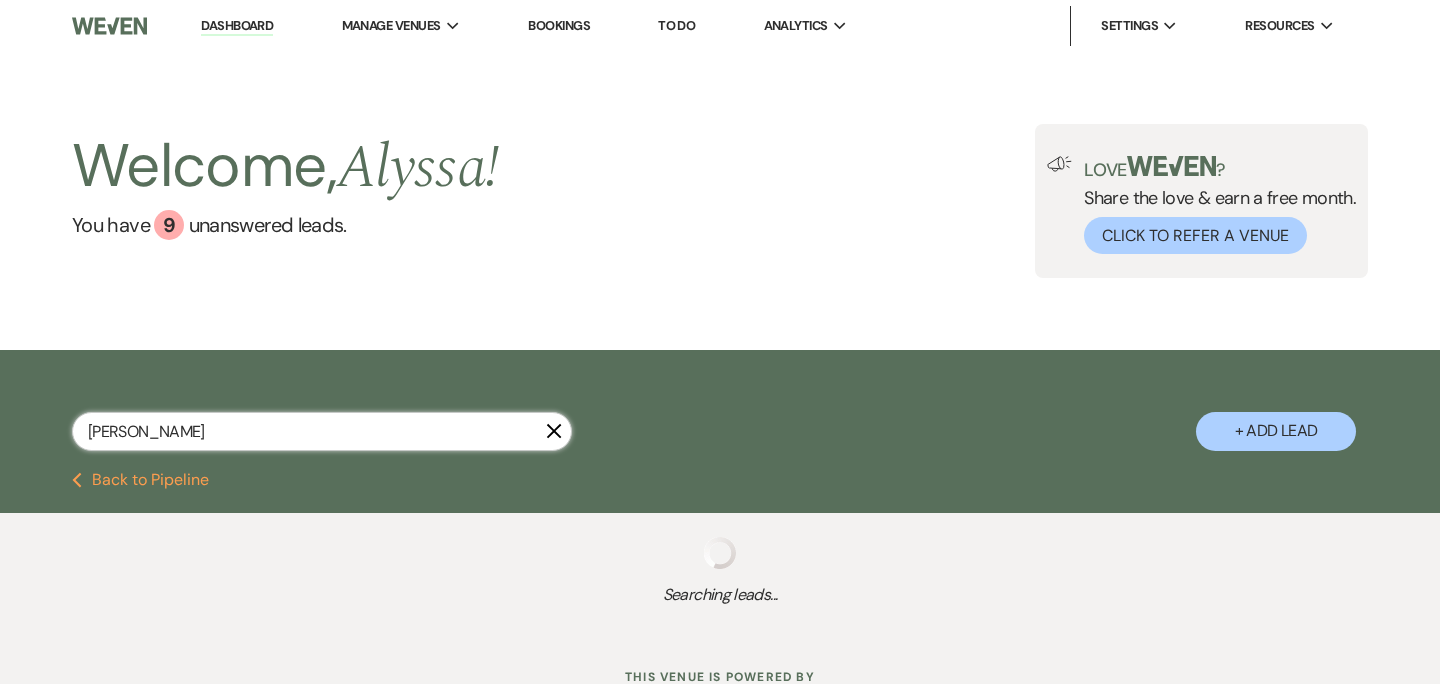 select on "5" 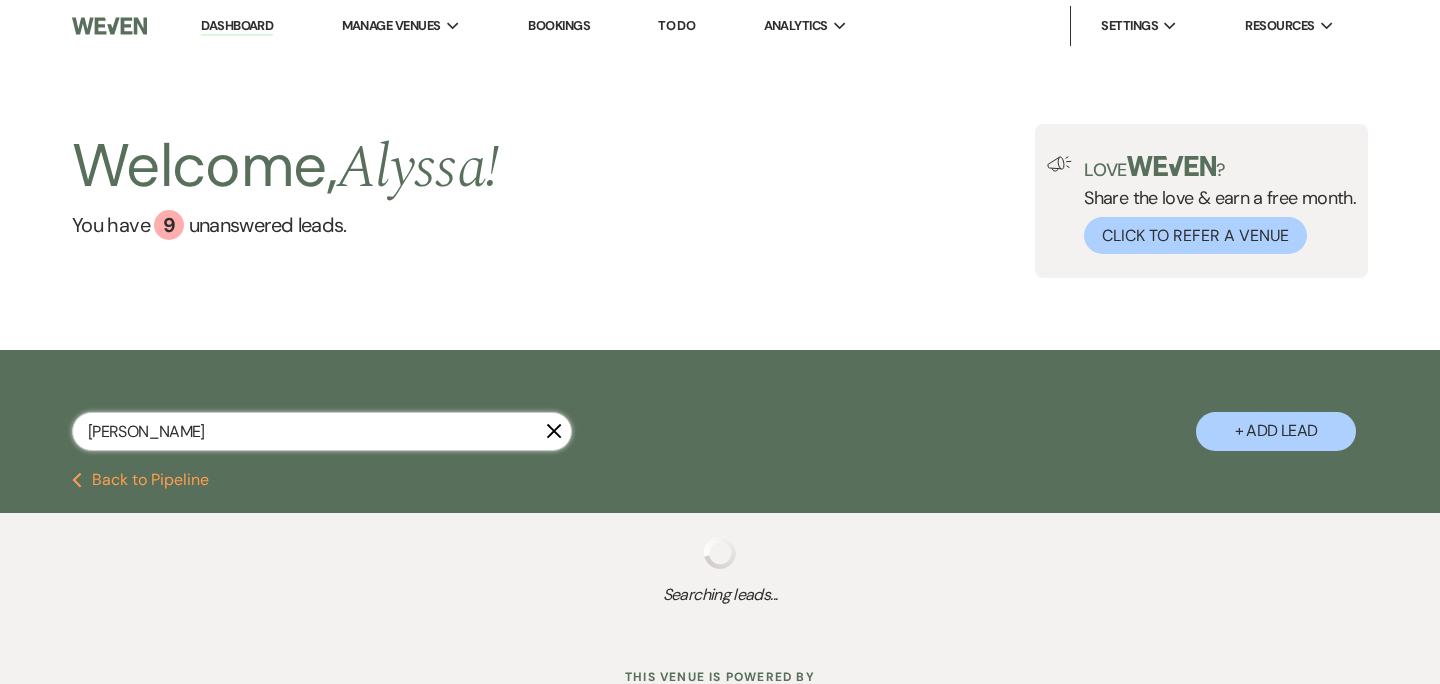 select on "8" 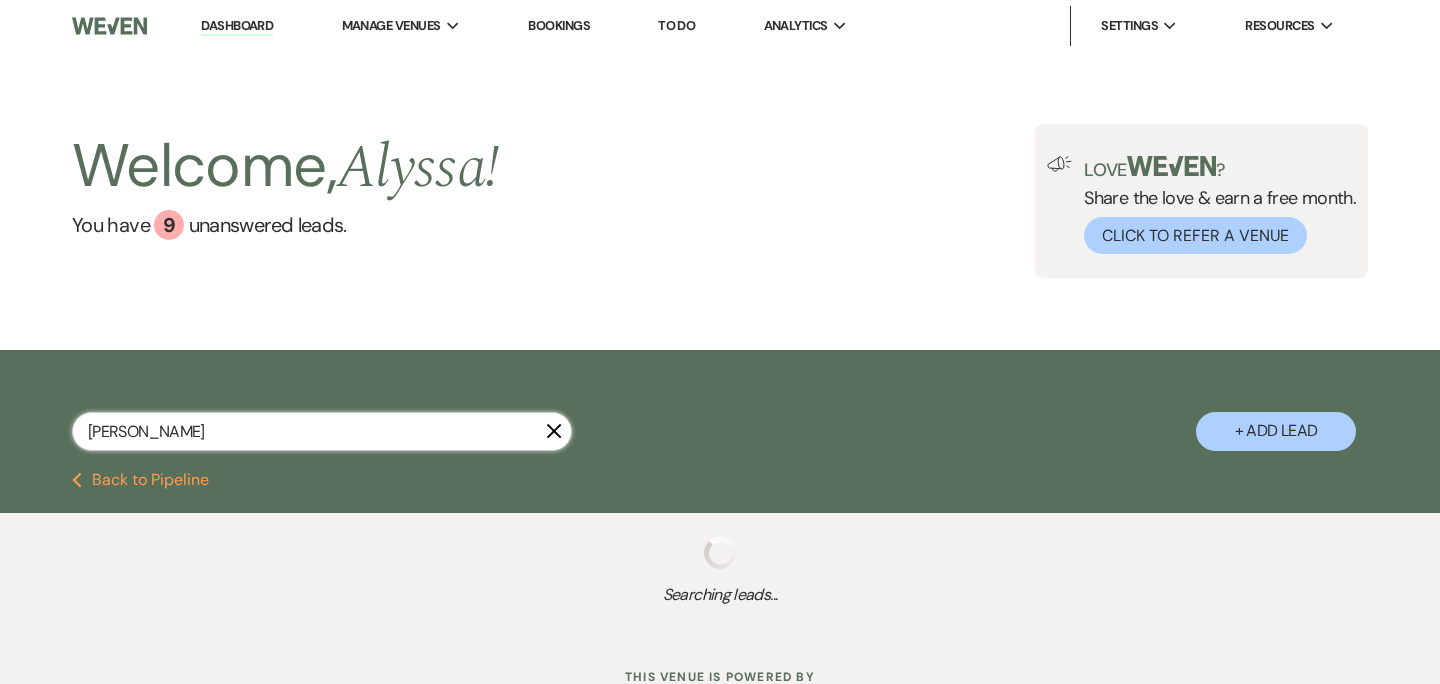 select on "2" 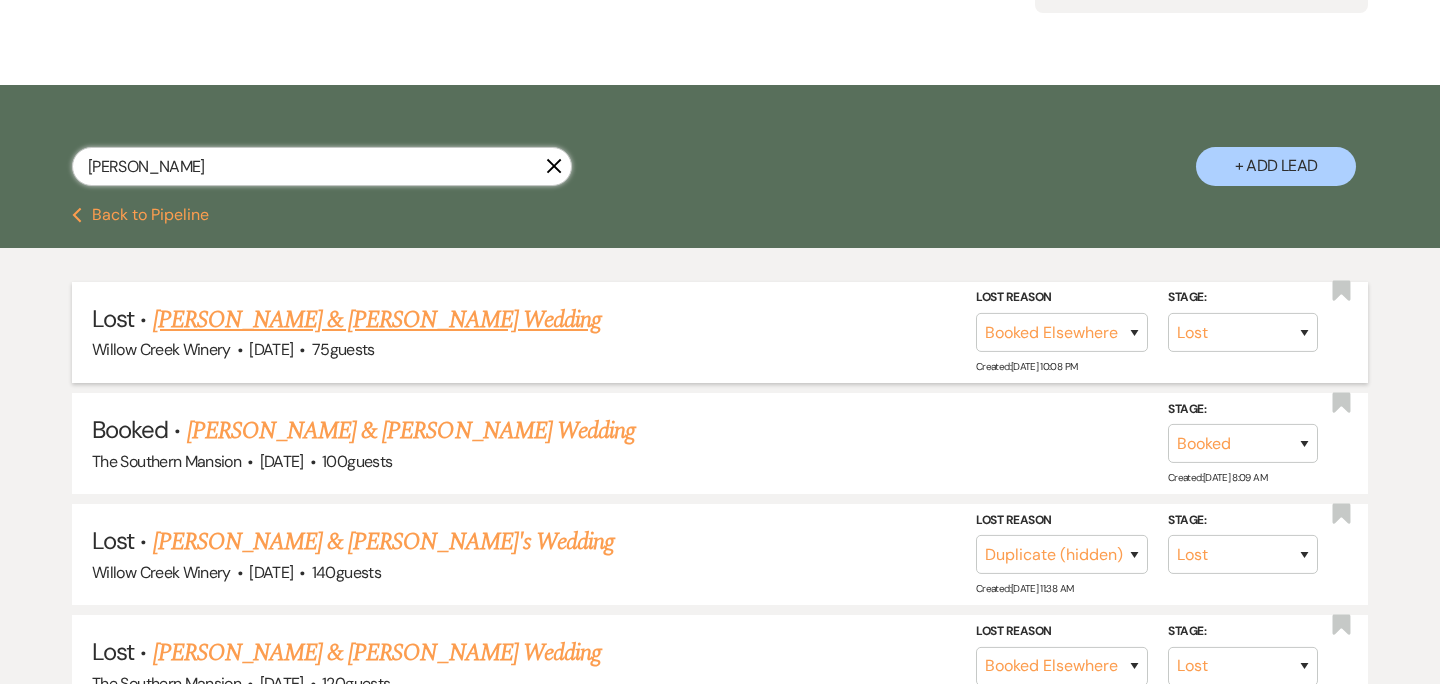 scroll, scrollTop: 275, scrollLeft: 0, axis: vertical 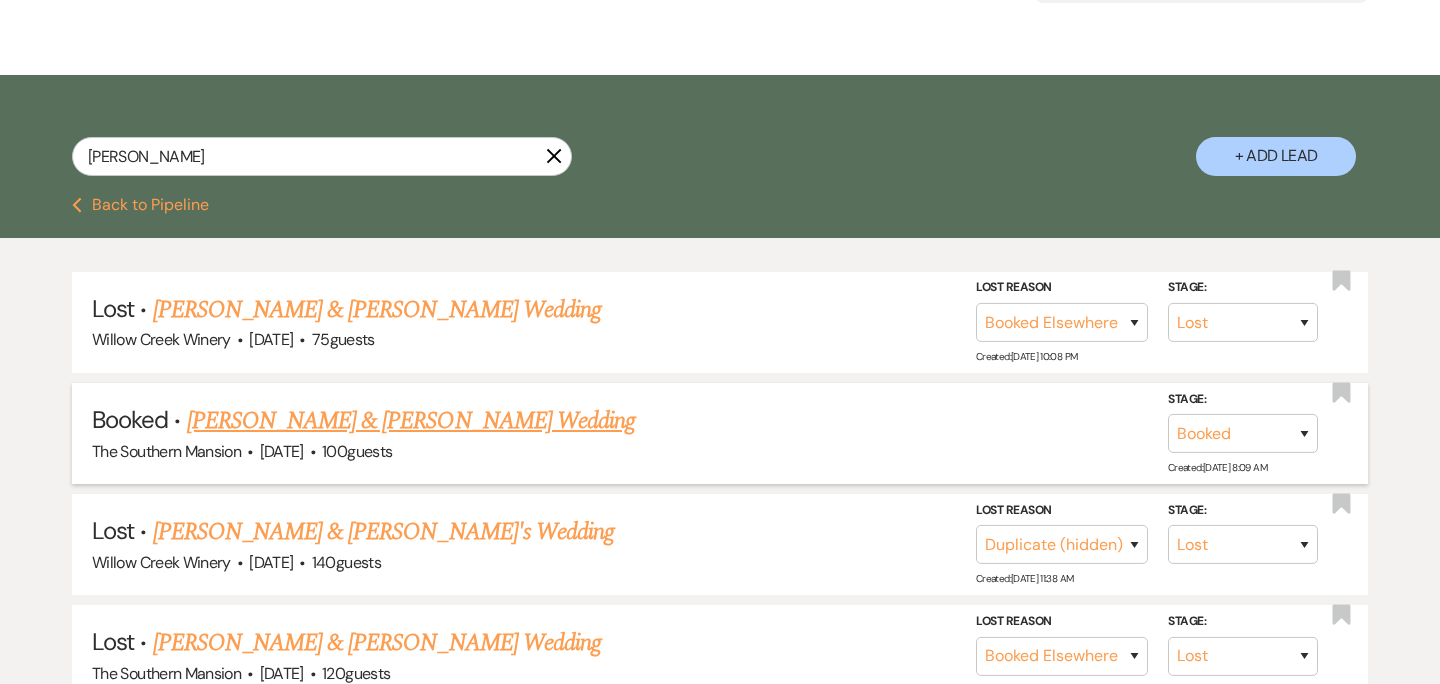 click on "Michael Federici & Laura Nelson's Wedding" at bounding box center (411, 421) 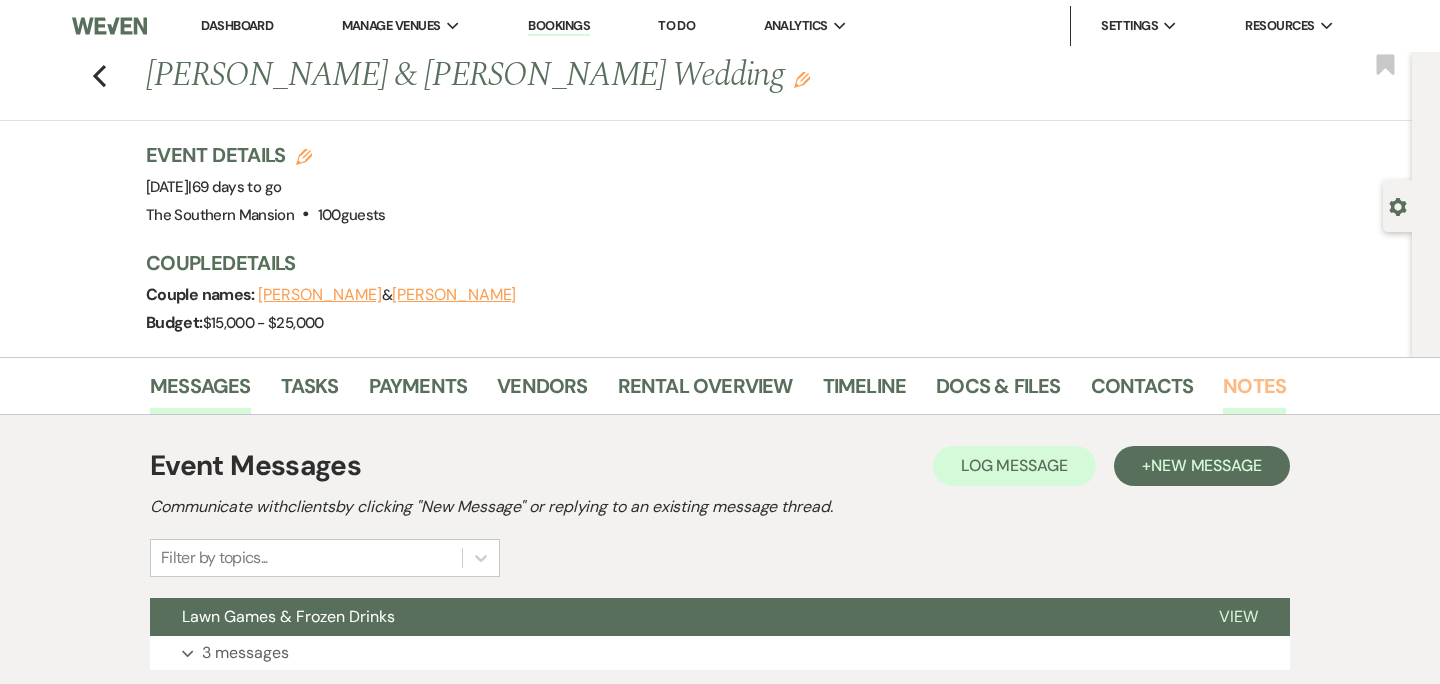 click on "Notes" at bounding box center [1254, 392] 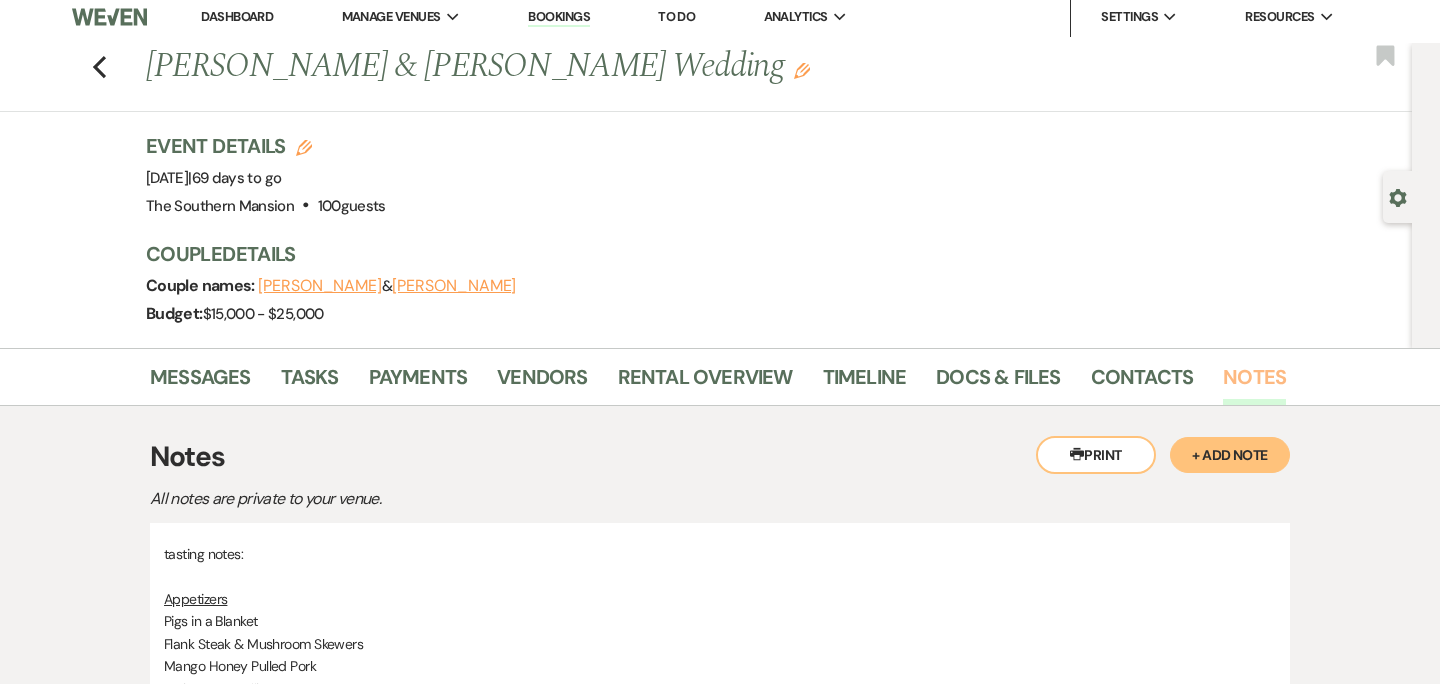 scroll, scrollTop: 0, scrollLeft: 0, axis: both 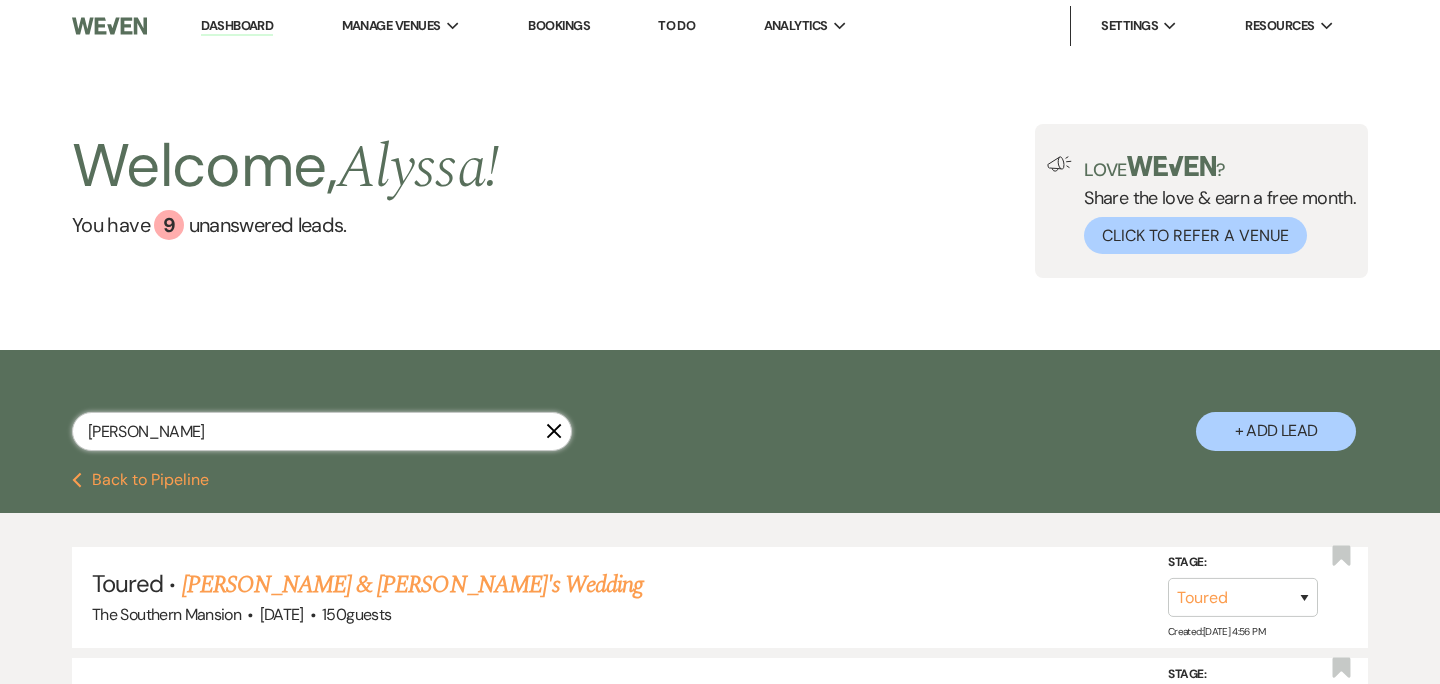 click on "anna" at bounding box center [322, 431] 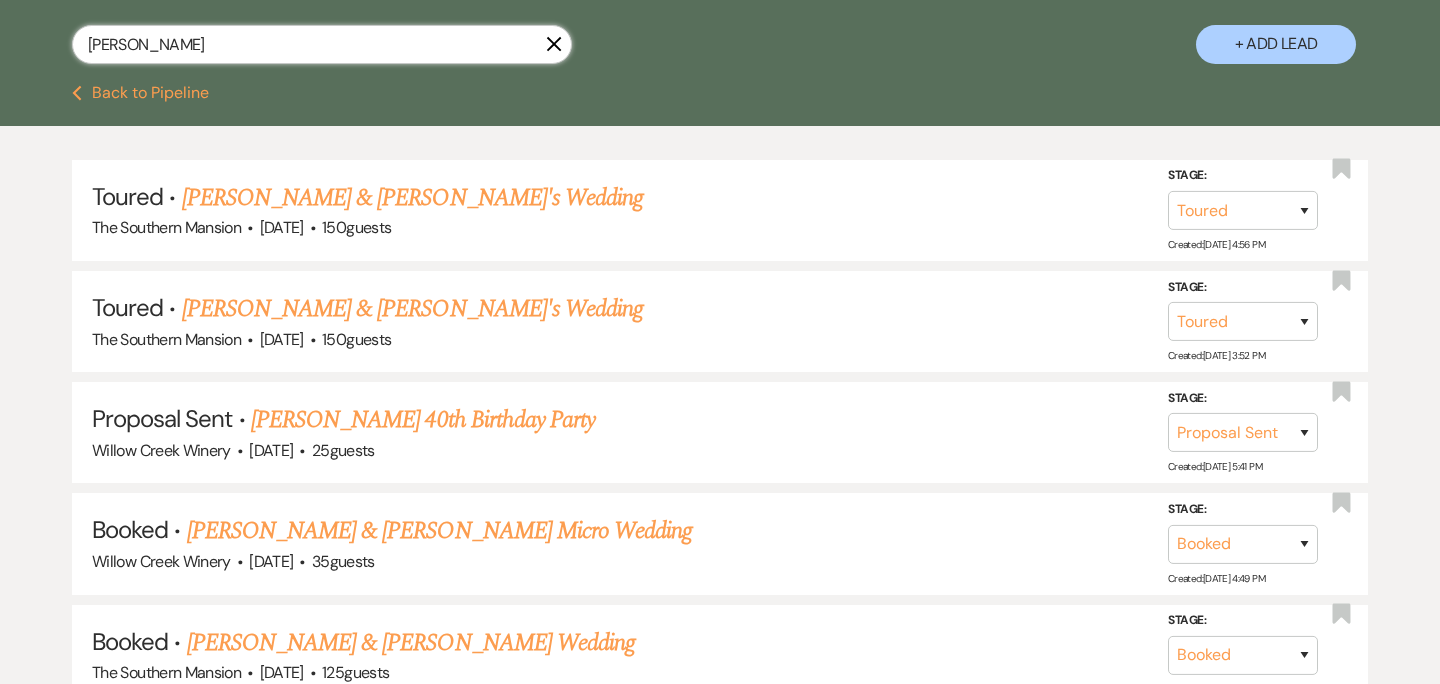 scroll, scrollTop: 391, scrollLeft: 0, axis: vertical 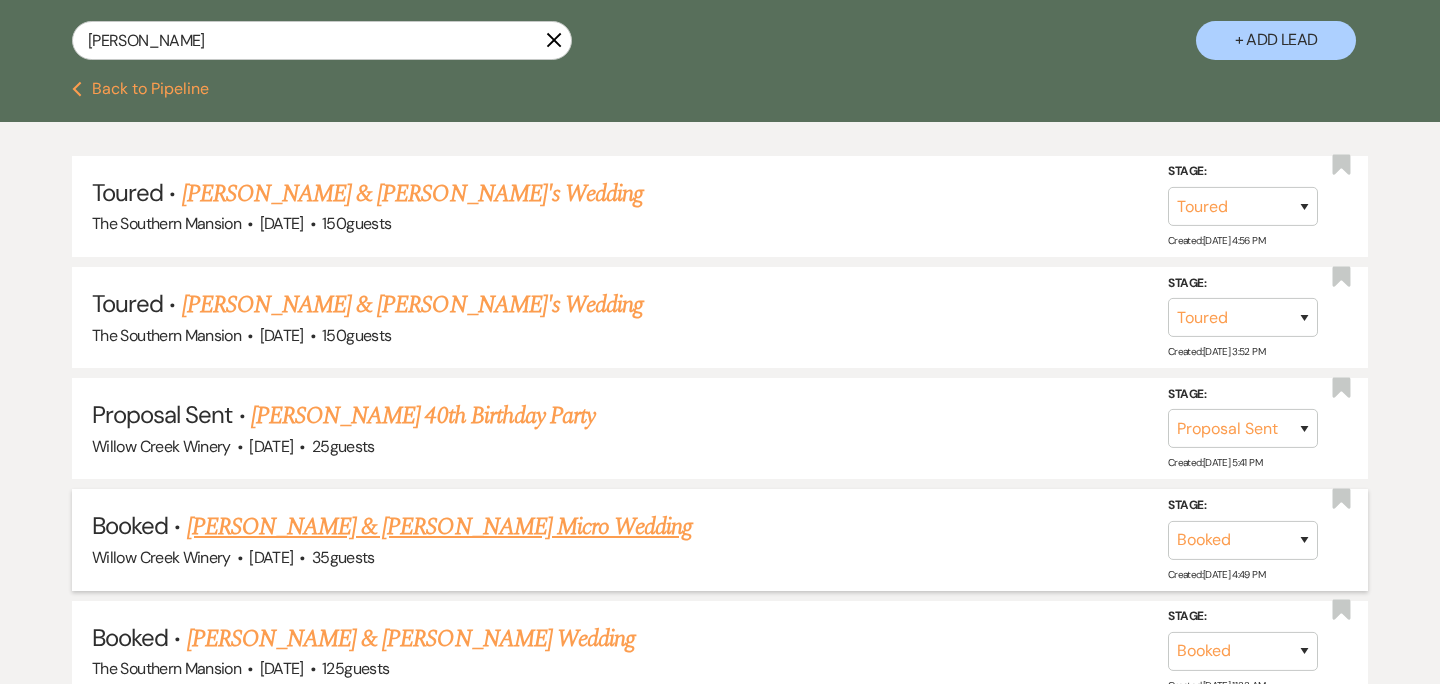 click on "Tanner Walter & Anna Manley's Micro Wedding" at bounding box center (440, 527) 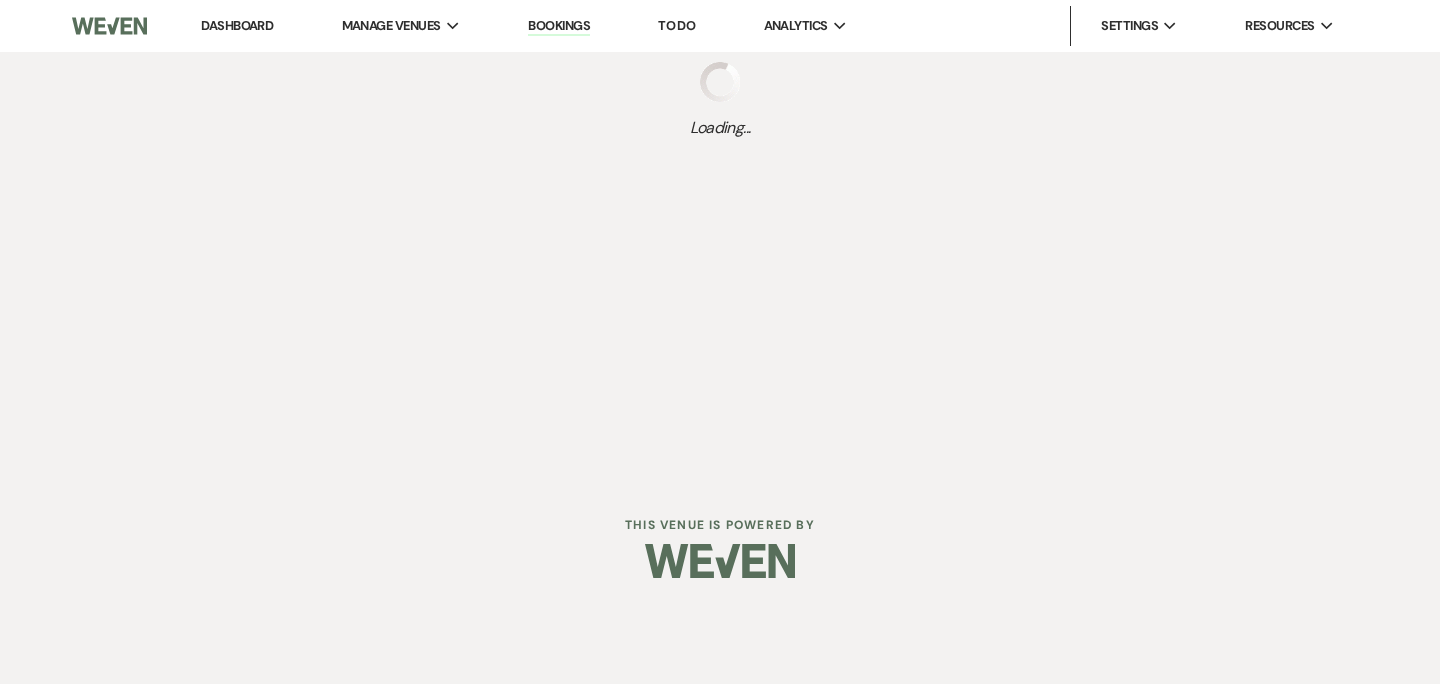 scroll, scrollTop: 0, scrollLeft: 0, axis: both 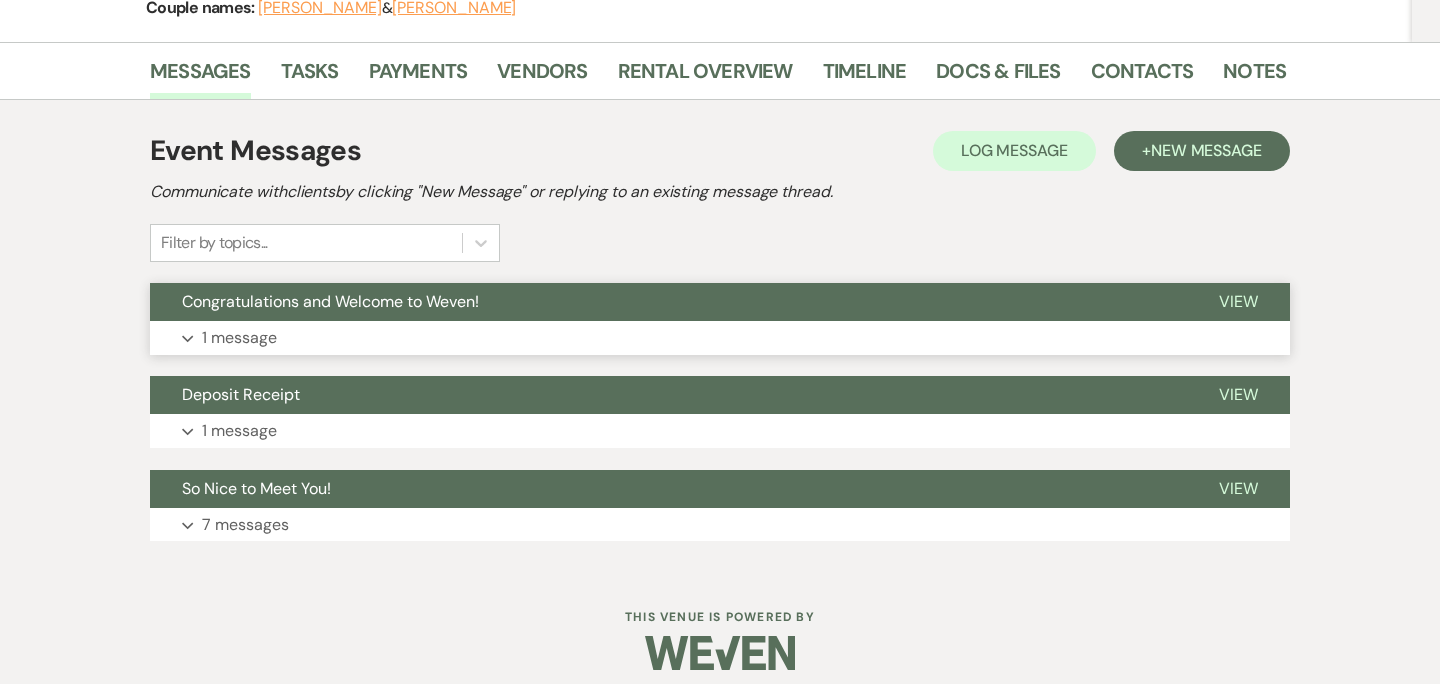 click on "Expand 1 message" at bounding box center [720, 338] 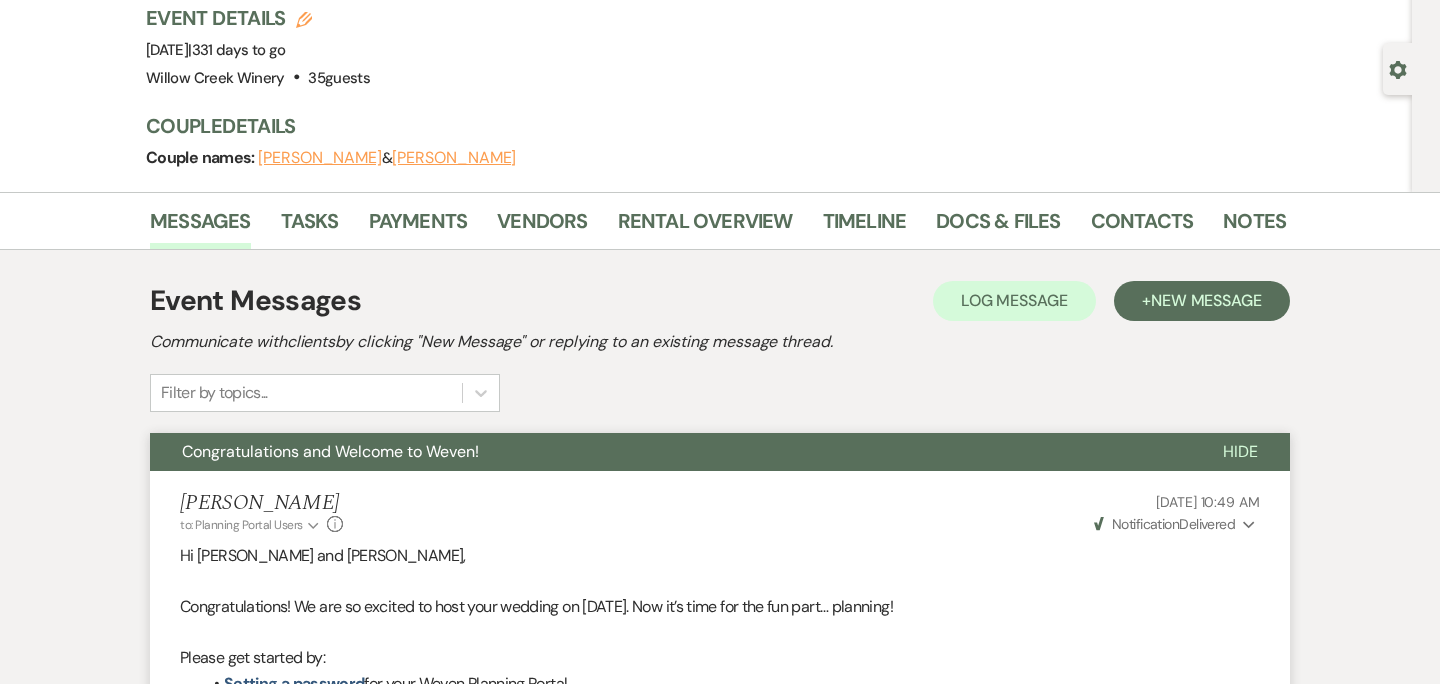 scroll, scrollTop: 0, scrollLeft: 0, axis: both 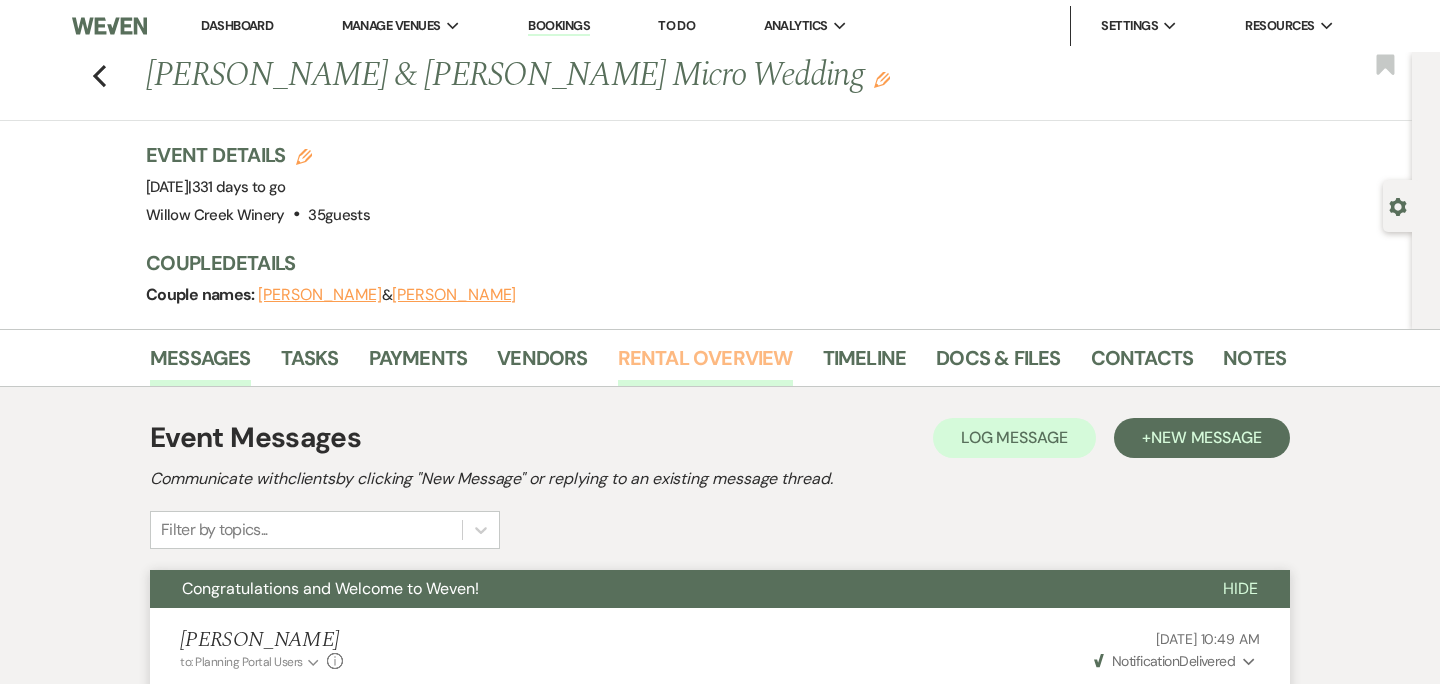 click on "Rental Overview" at bounding box center (705, 364) 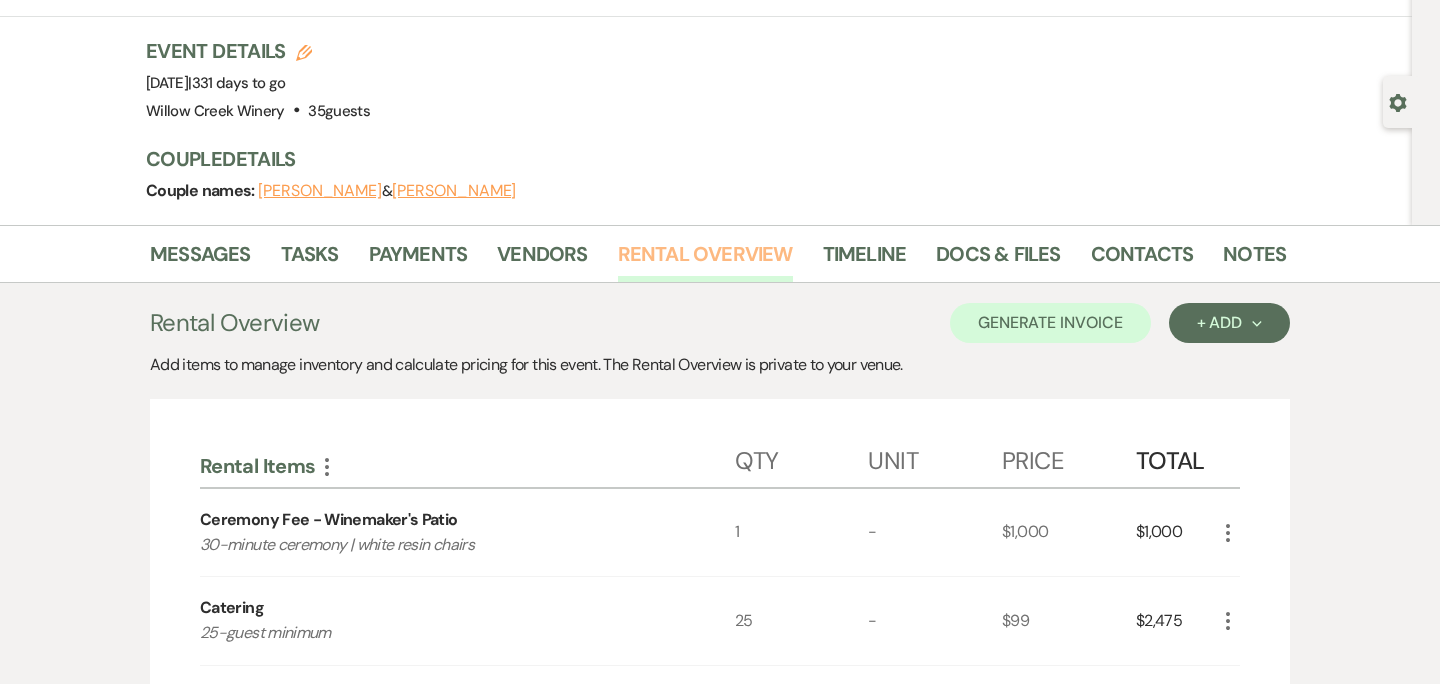 scroll, scrollTop: 162, scrollLeft: 0, axis: vertical 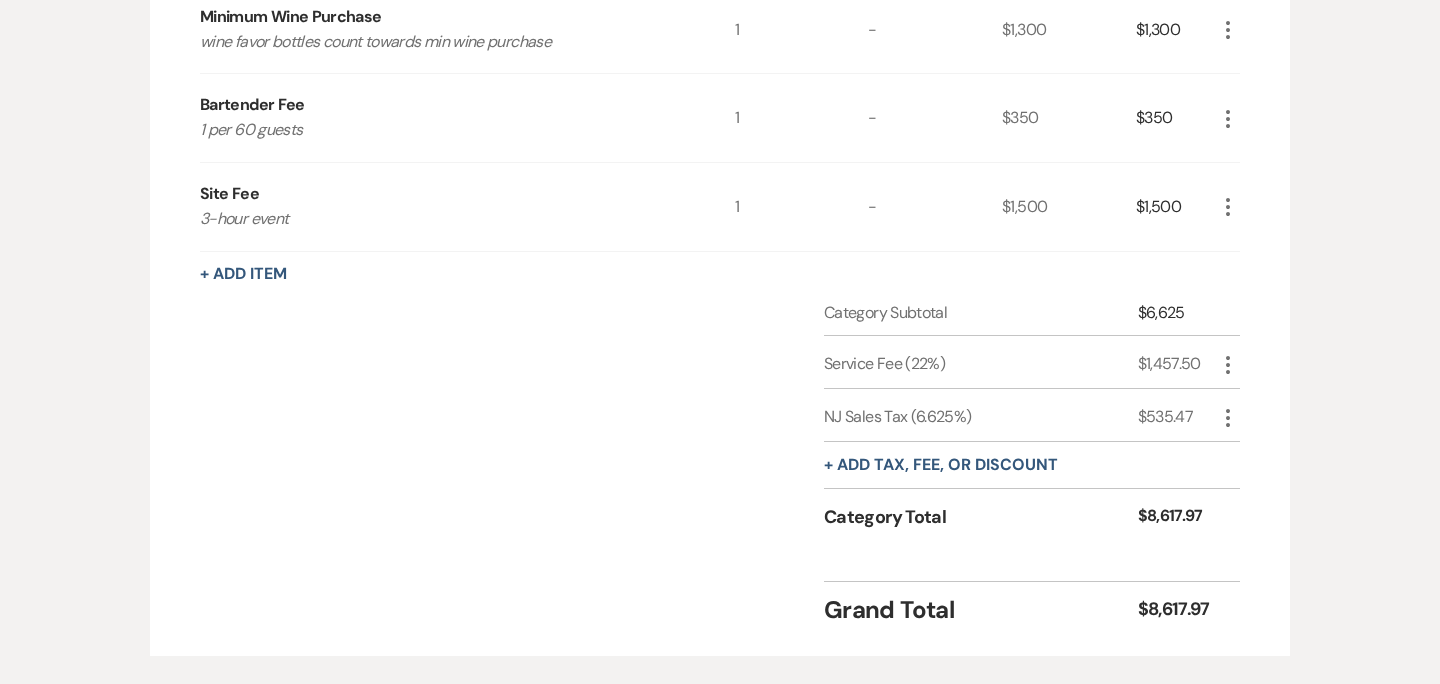 click on "$6,625" at bounding box center [1177, 313] 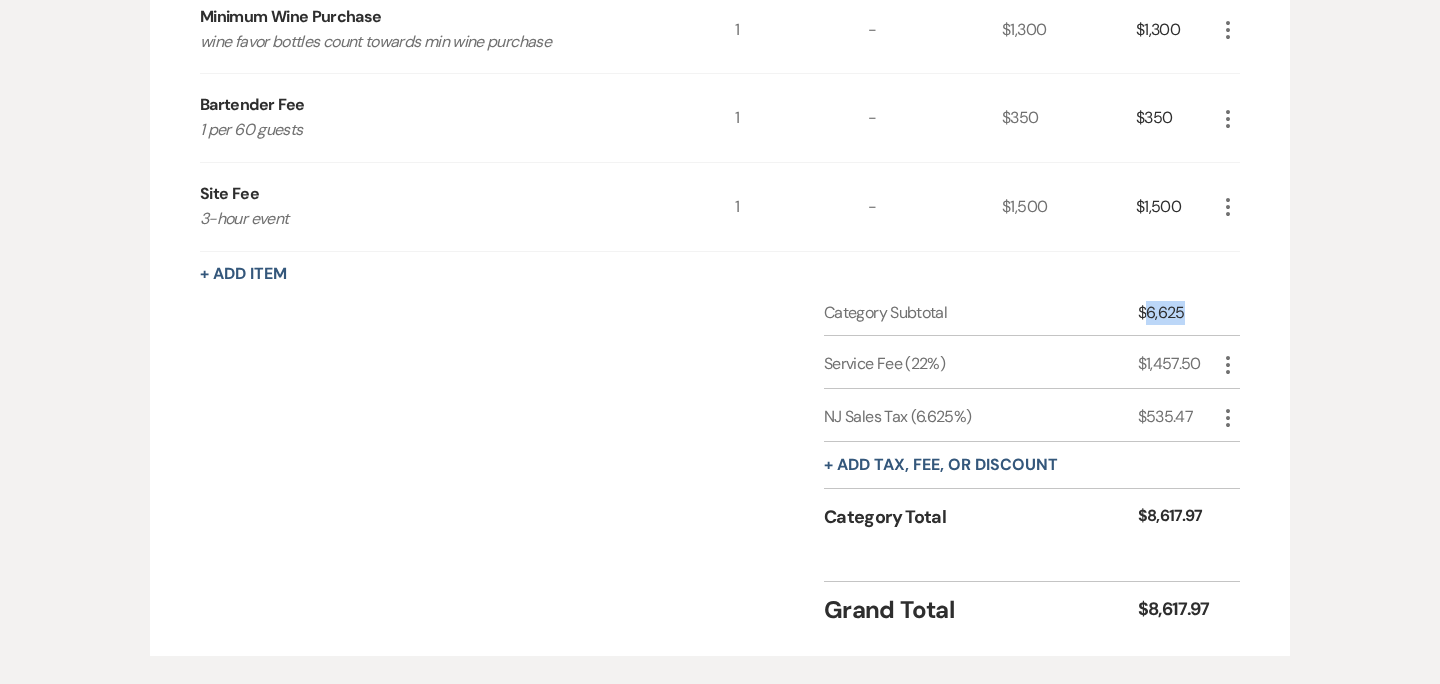 click on "$6,625" at bounding box center [1177, 313] 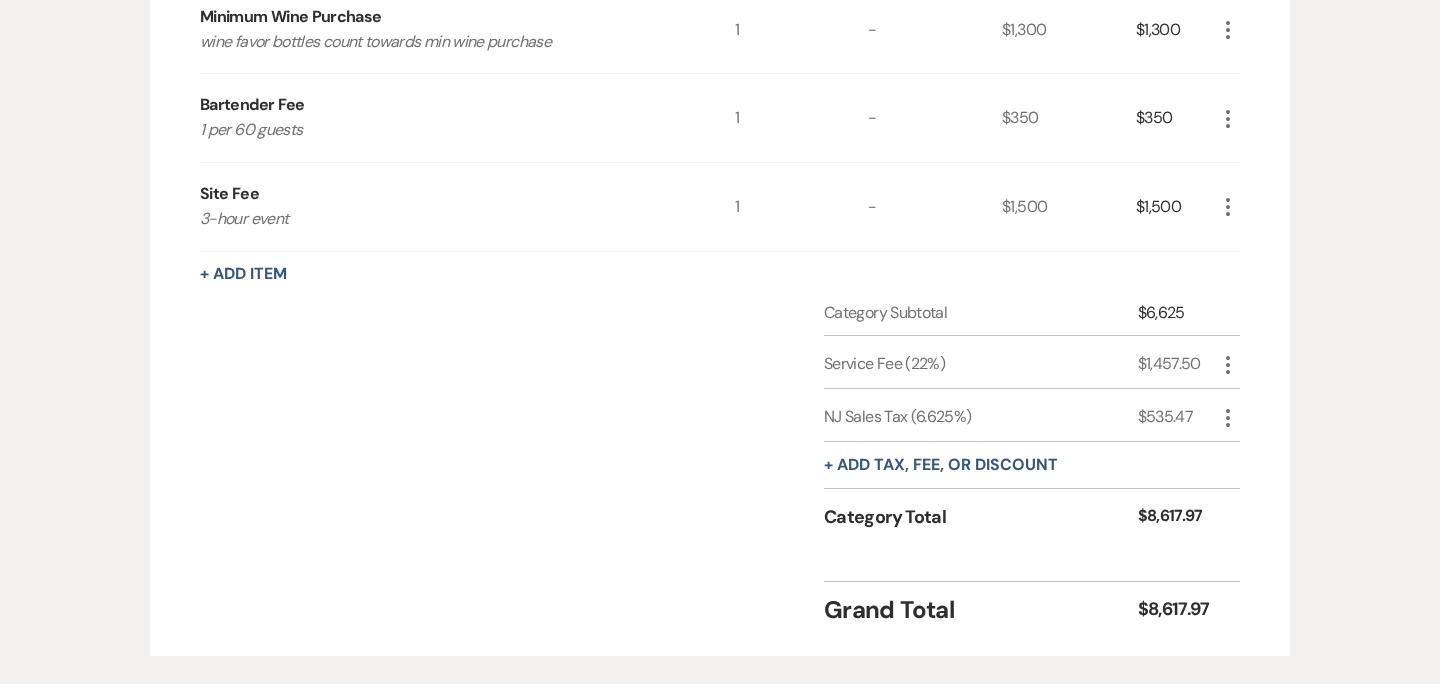 click on "$8,617.97" at bounding box center (1177, 517) 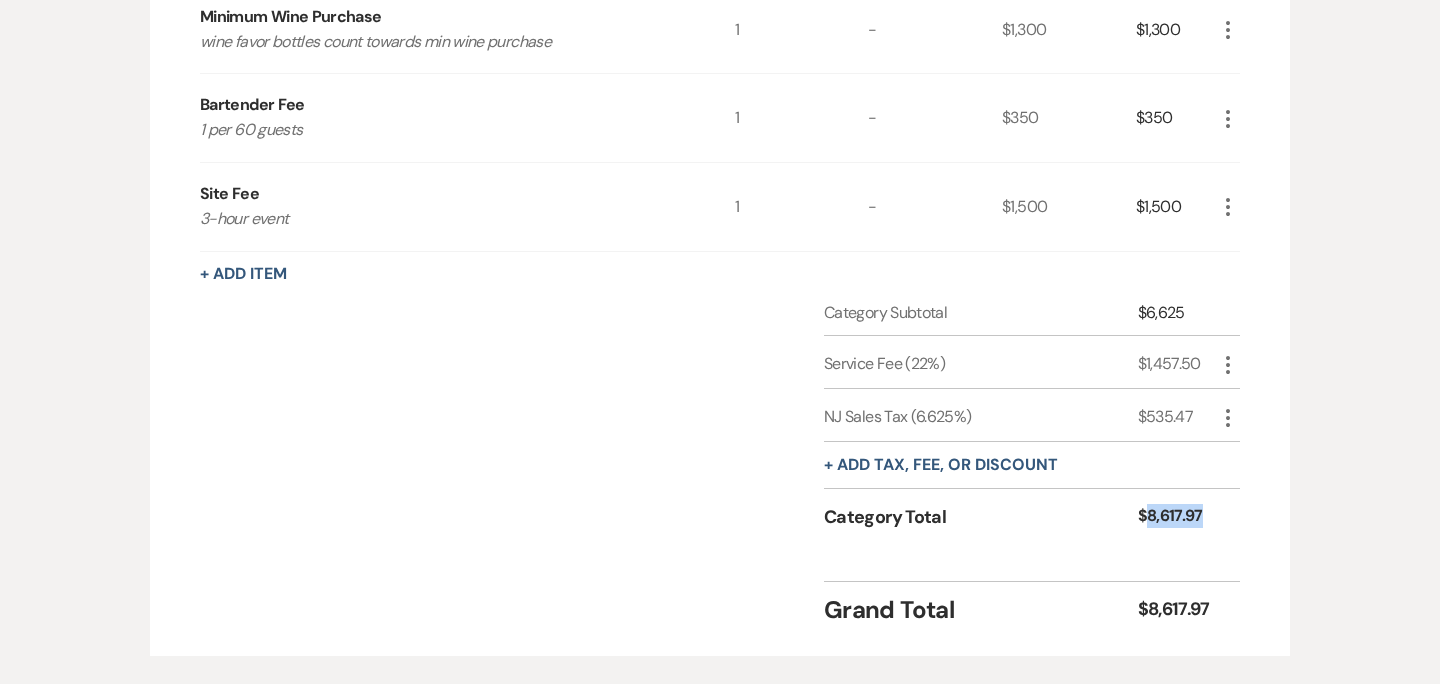 click on "$8,617.97" at bounding box center [1177, 517] 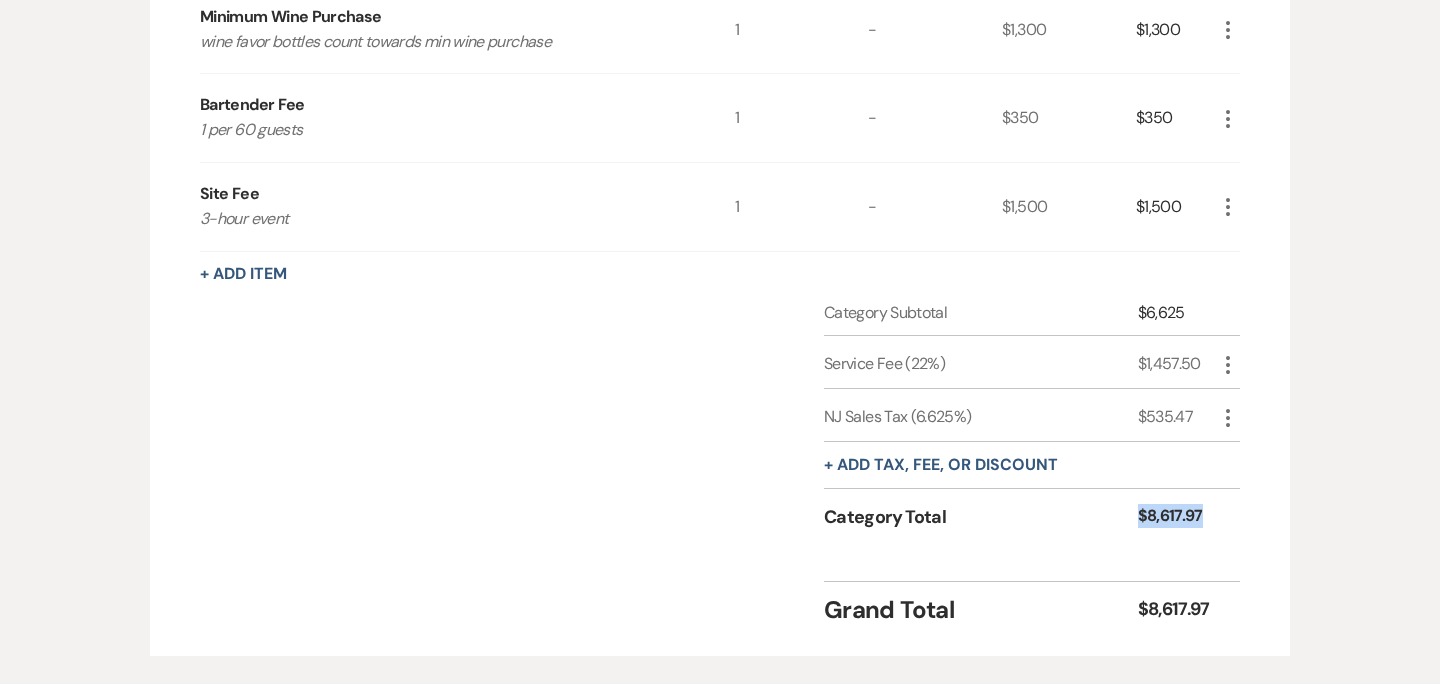 click on "$8,617.97" at bounding box center (1177, 517) 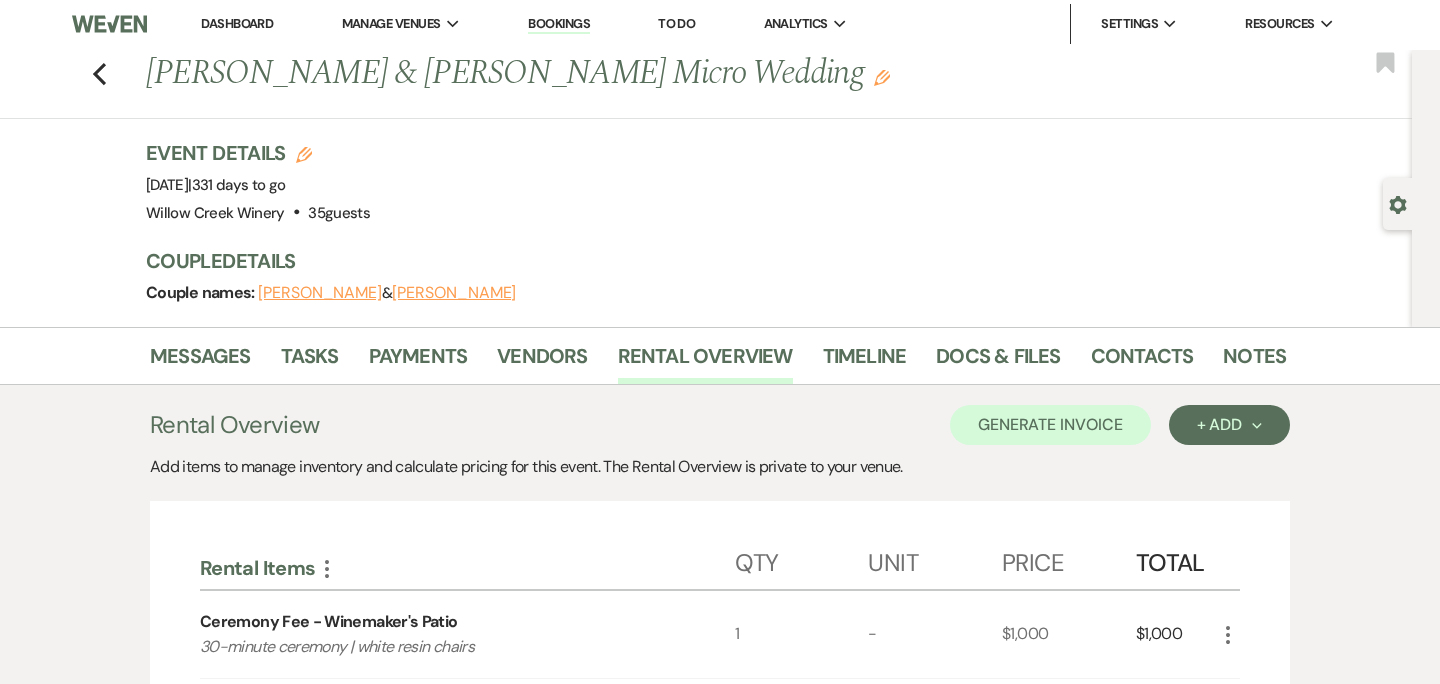 scroll, scrollTop: 0, scrollLeft: 0, axis: both 